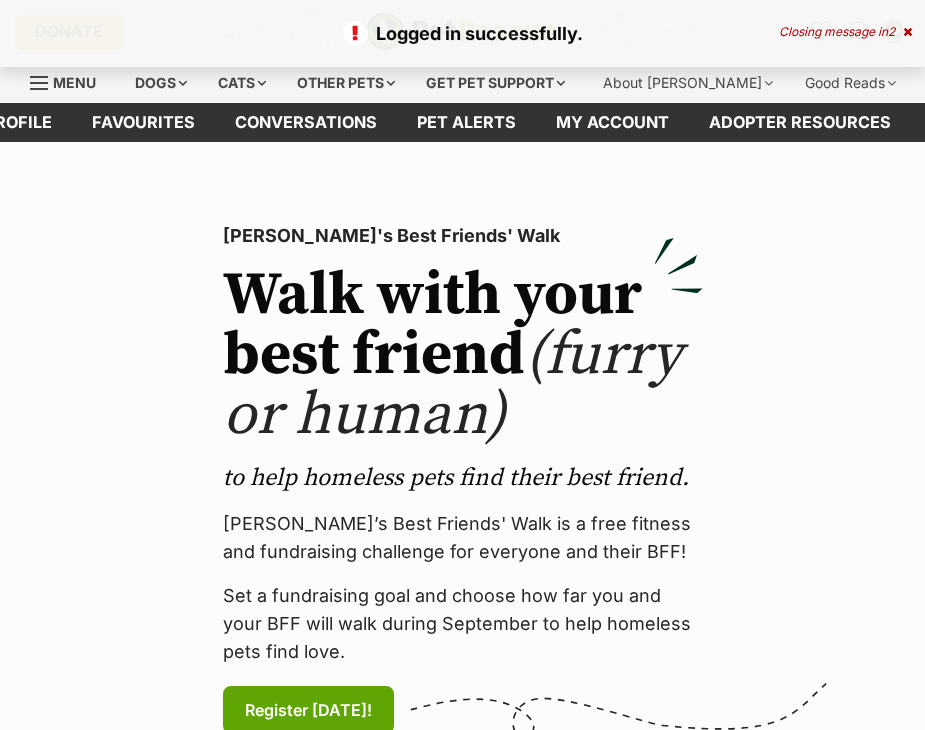 scroll, scrollTop: 0, scrollLeft: 0, axis: both 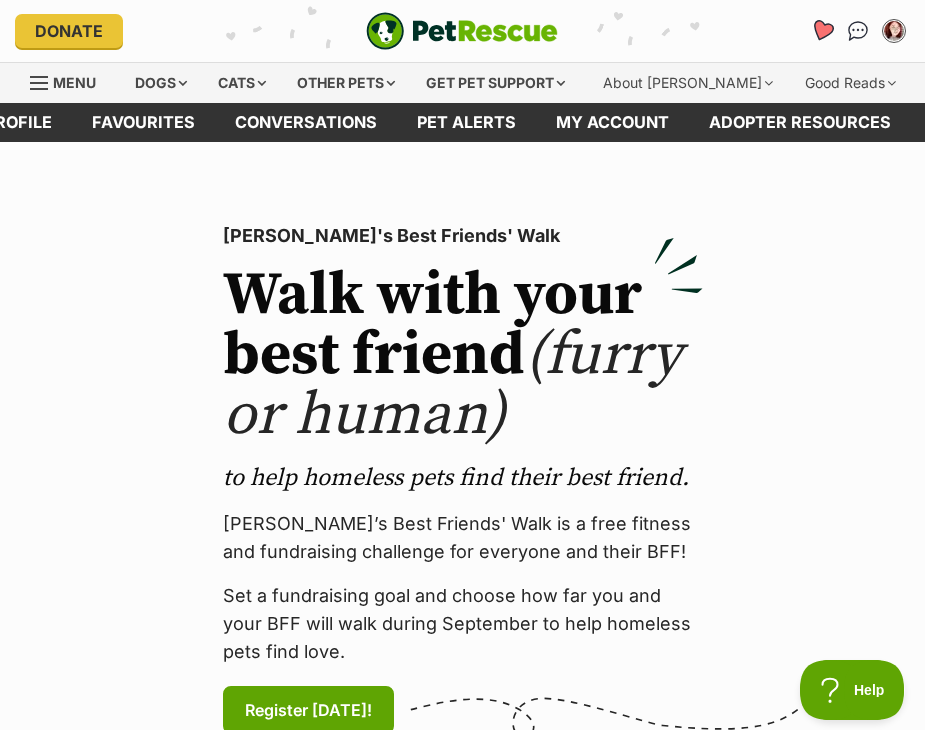 click 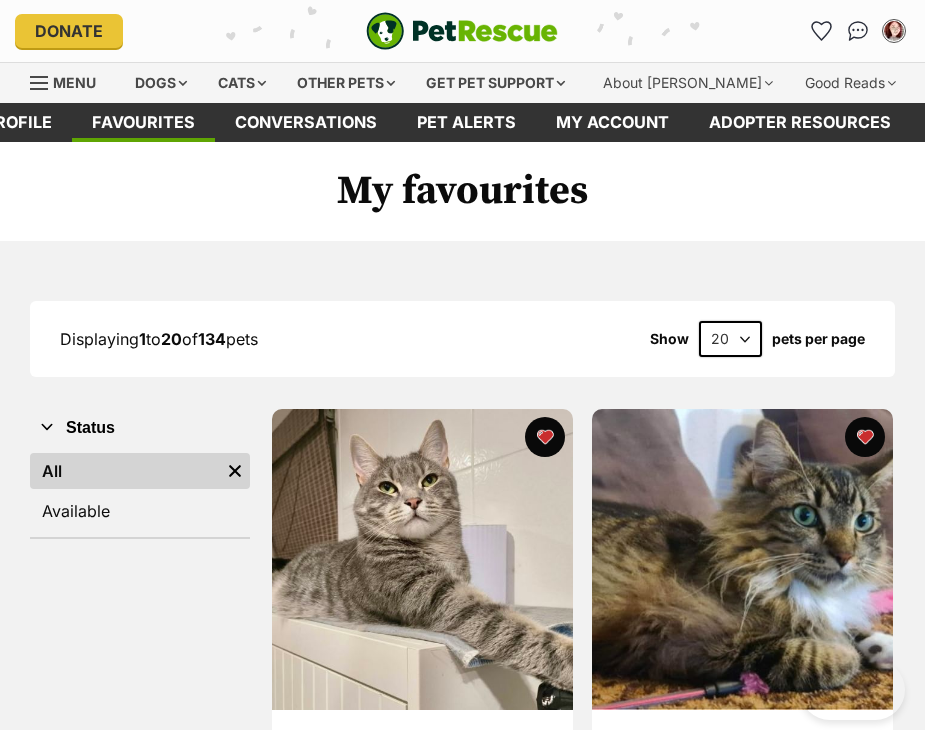 scroll, scrollTop: 0, scrollLeft: 0, axis: both 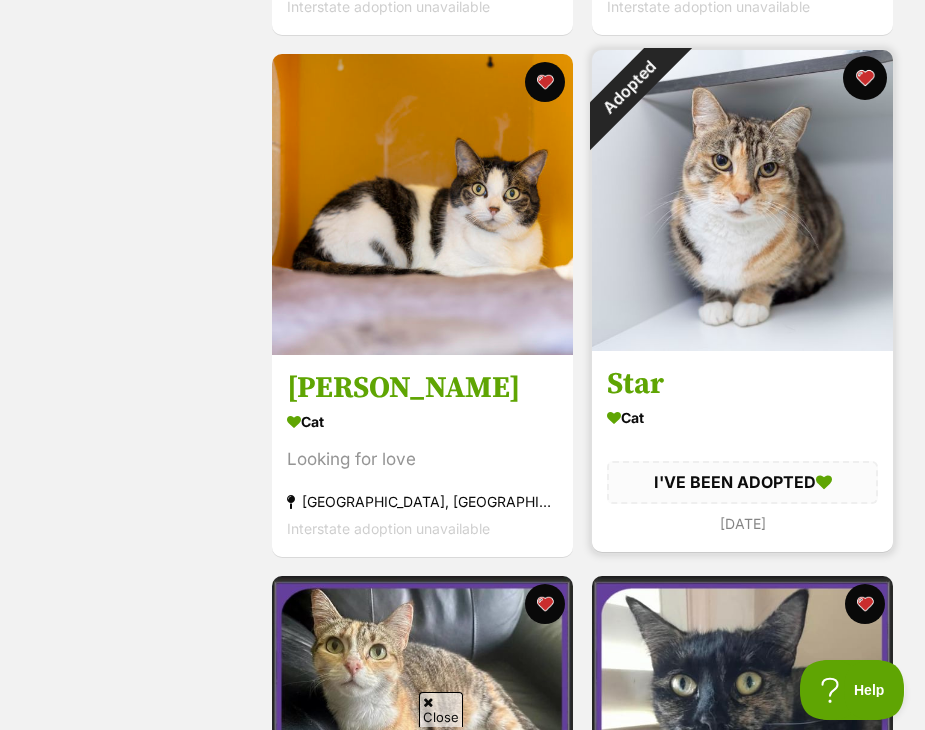 click at bounding box center [865, 78] 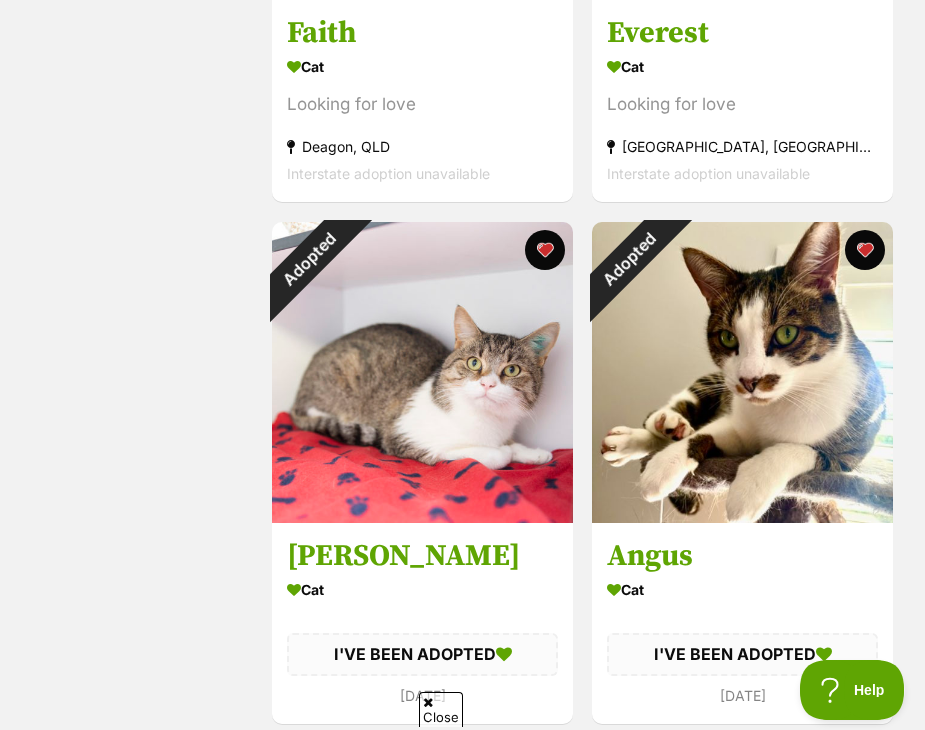 scroll, scrollTop: 4900, scrollLeft: 0, axis: vertical 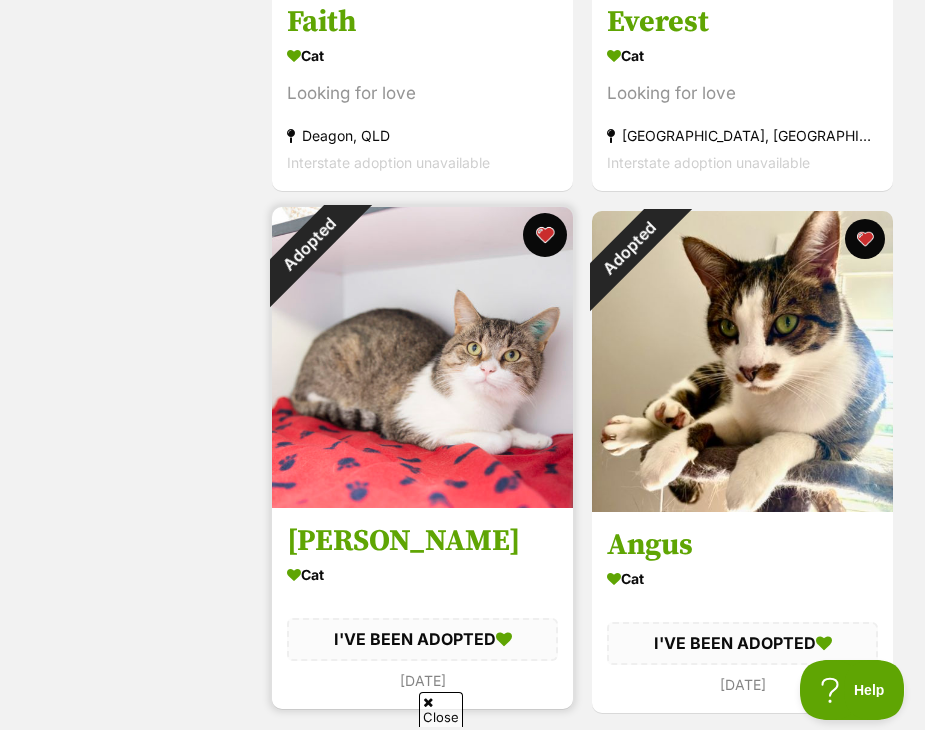 click at bounding box center (545, 235) 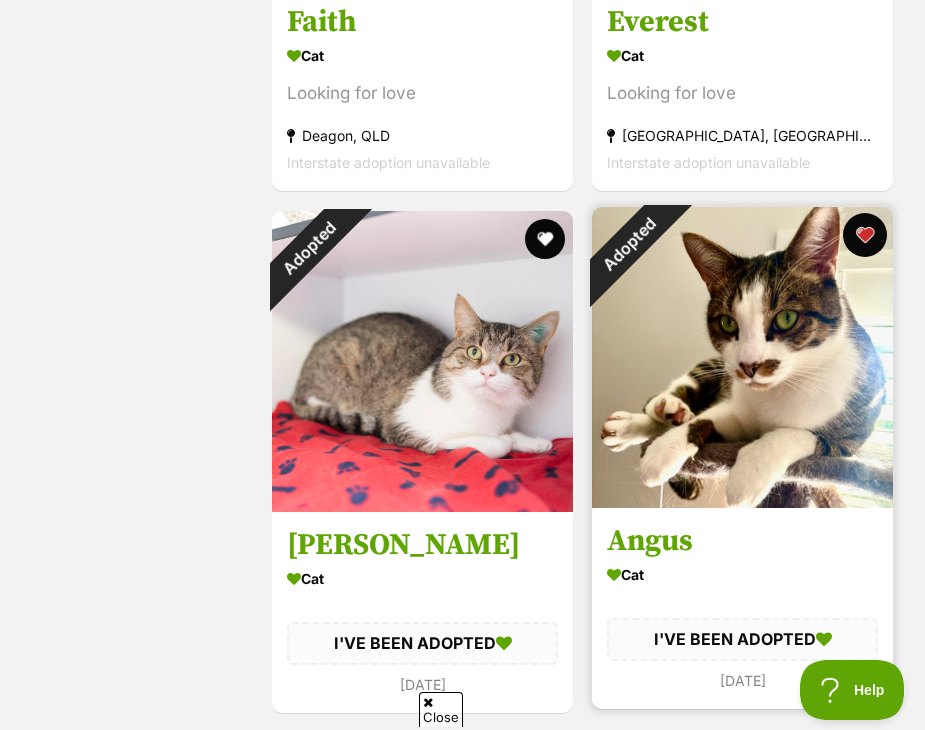 click at bounding box center [865, 235] 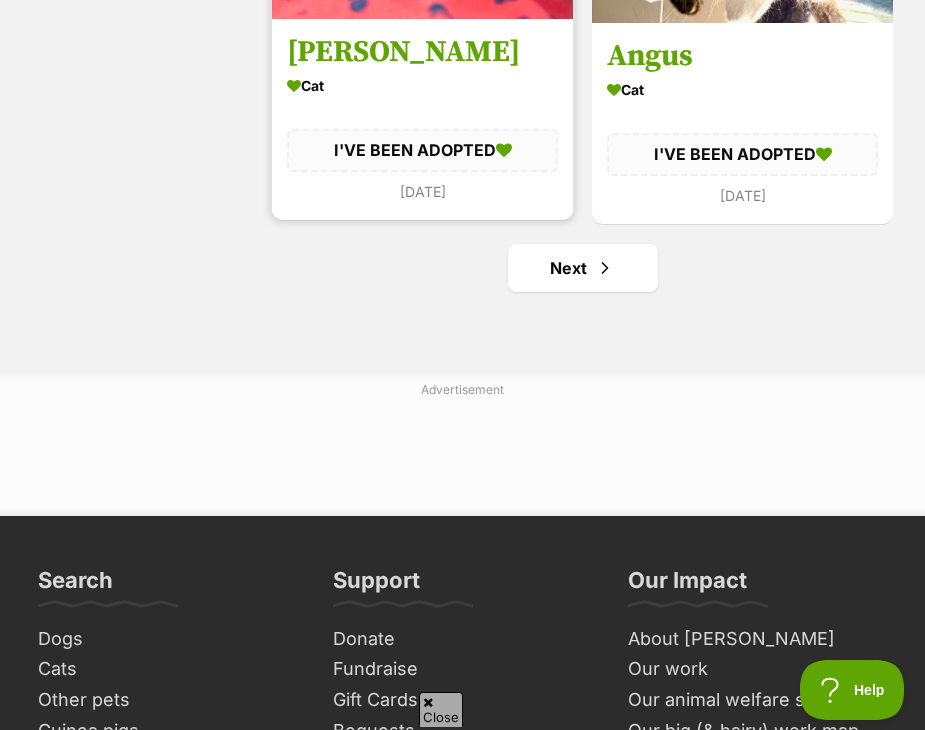 scroll, scrollTop: 5400, scrollLeft: 0, axis: vertical 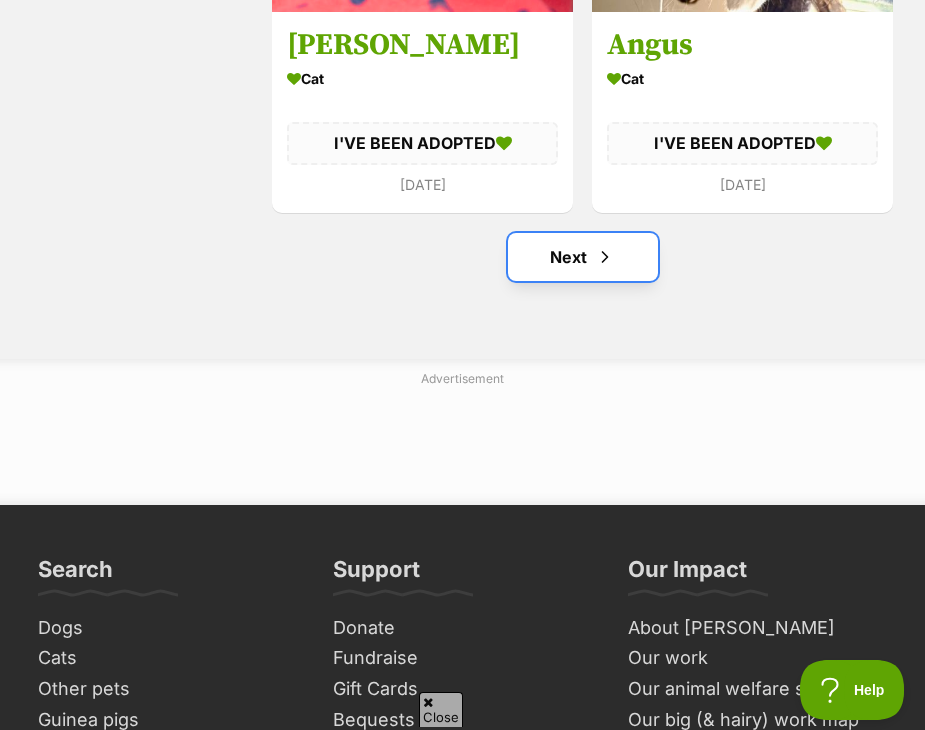 click on "Next" at bounding box center (583, 257) 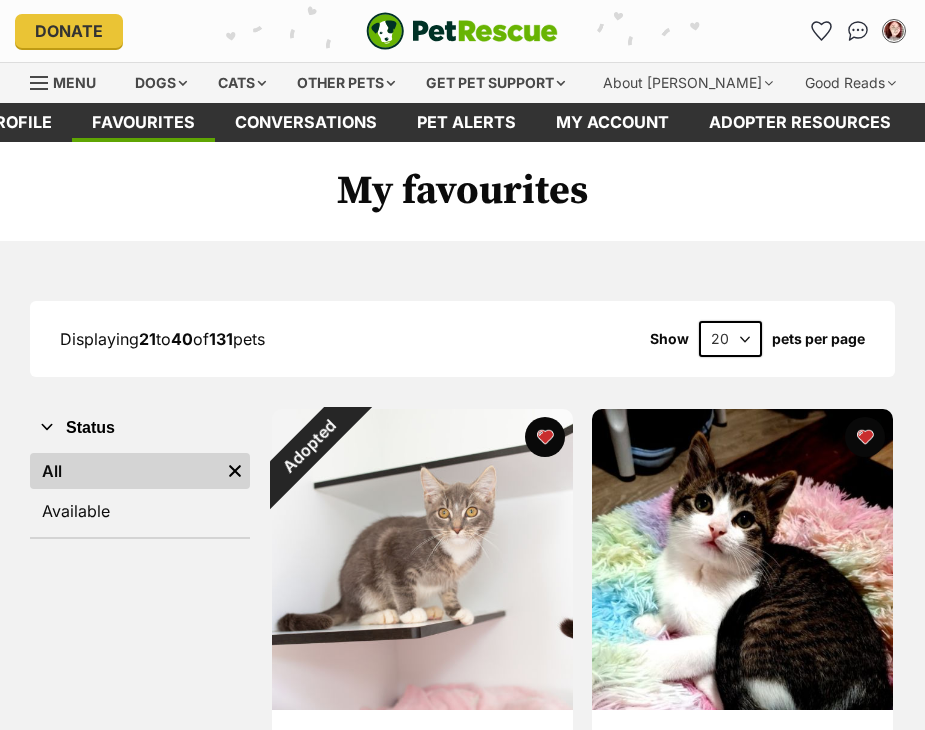 scroll, scrollTop: 0, scrollLeft: 0, axis: both 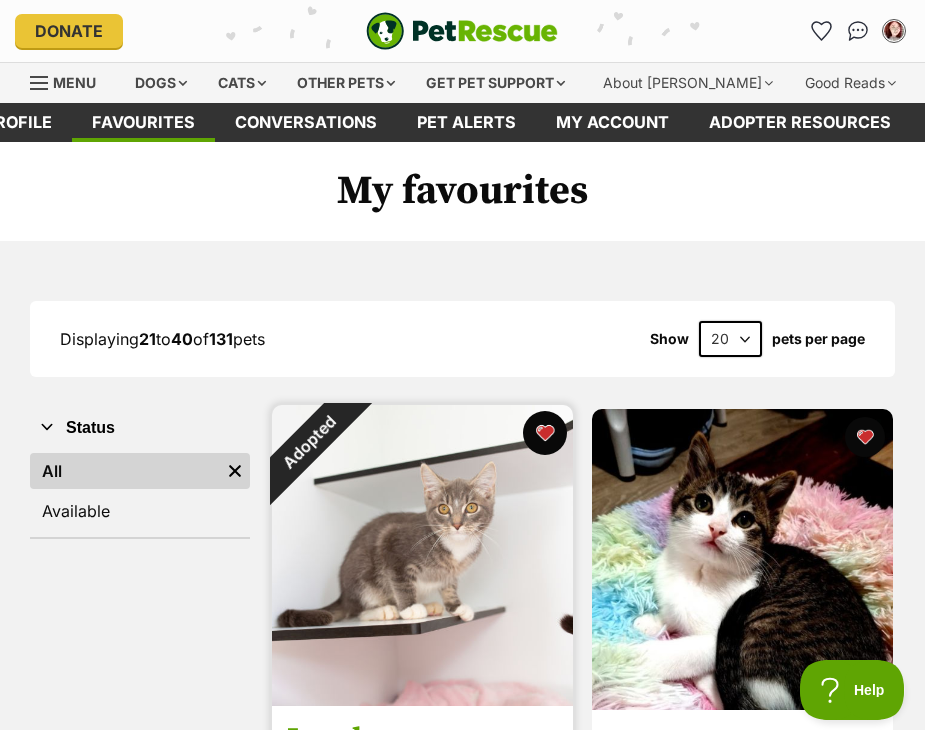 click at bounding box center (545, 433) 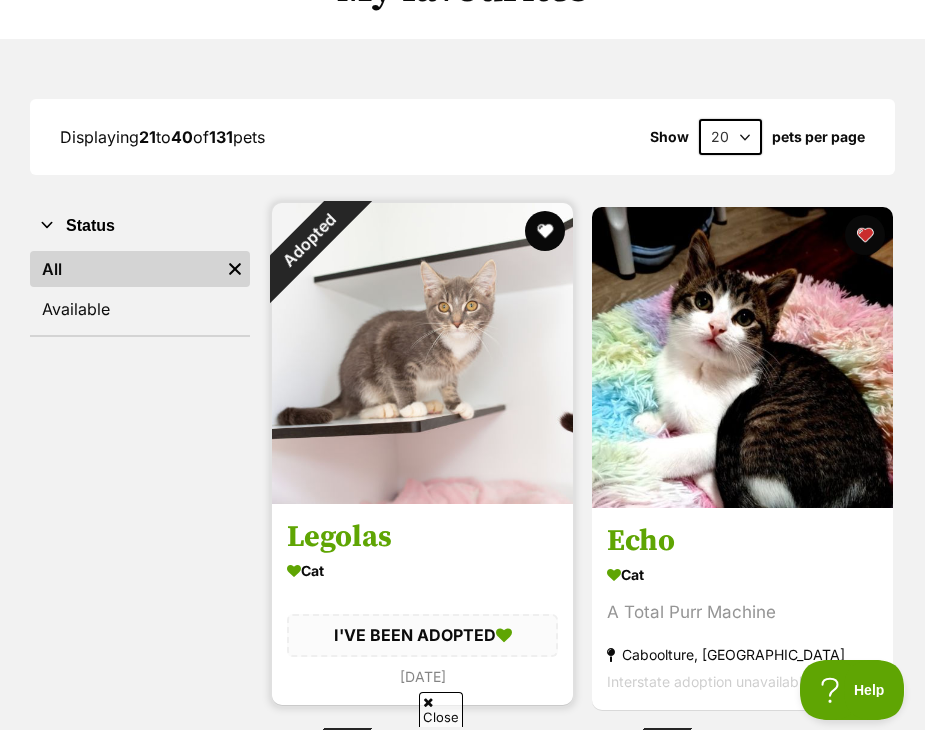 scroll, scrollTop: 500, scrollLeft: 0, axis: vertical 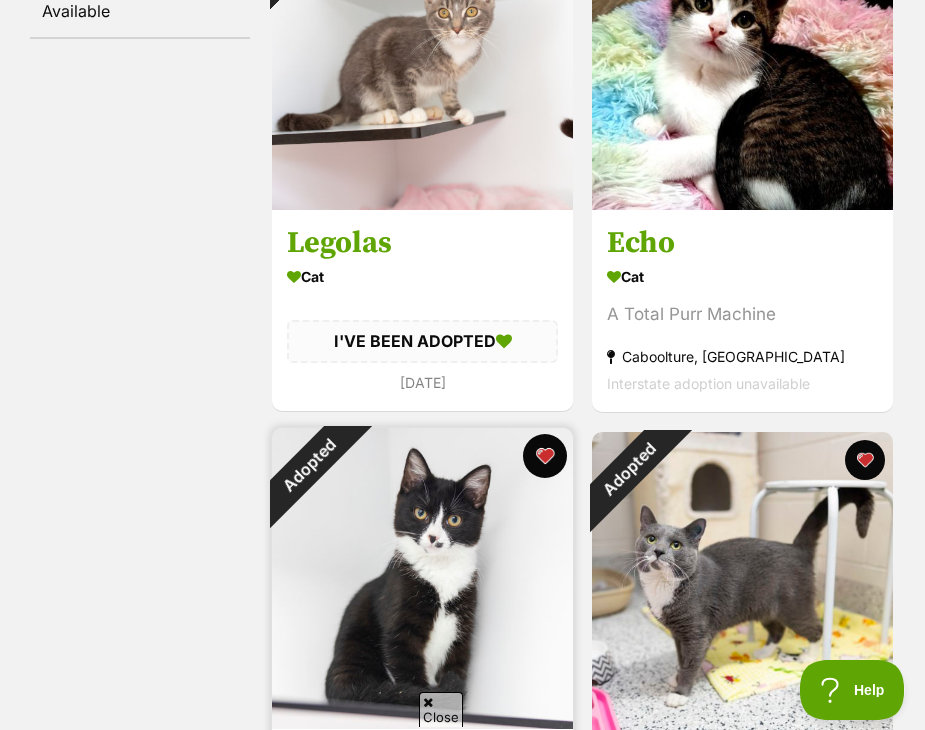 click at bounding box center (545, 456) 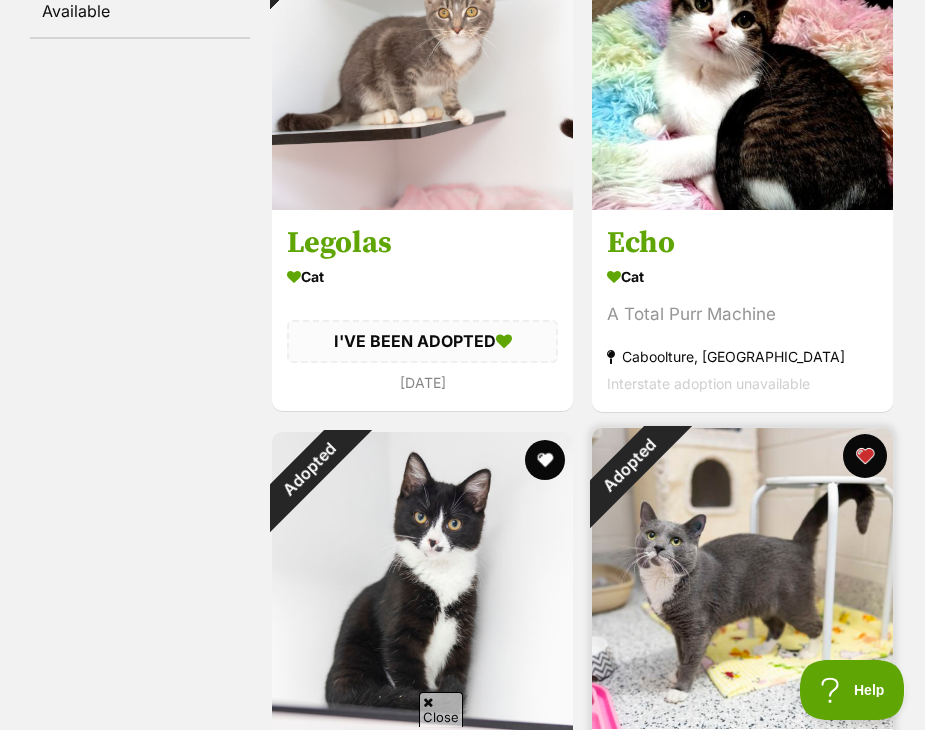 click at bounding box center [865, 456] 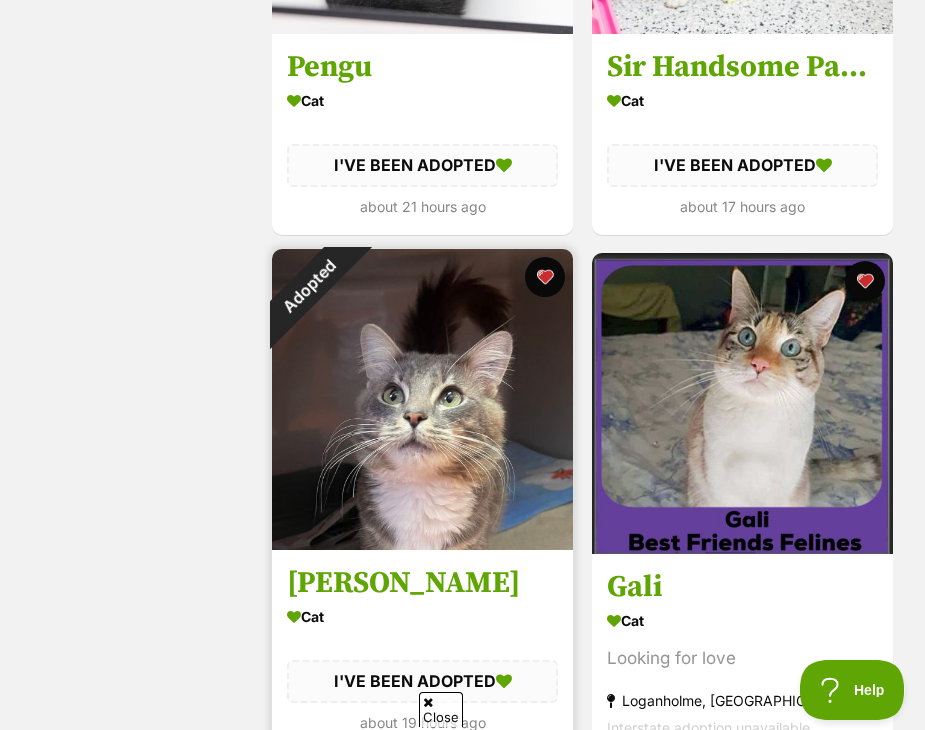 scroll, scrollTop: 1200, scrollLeft: 0, axis: vertical 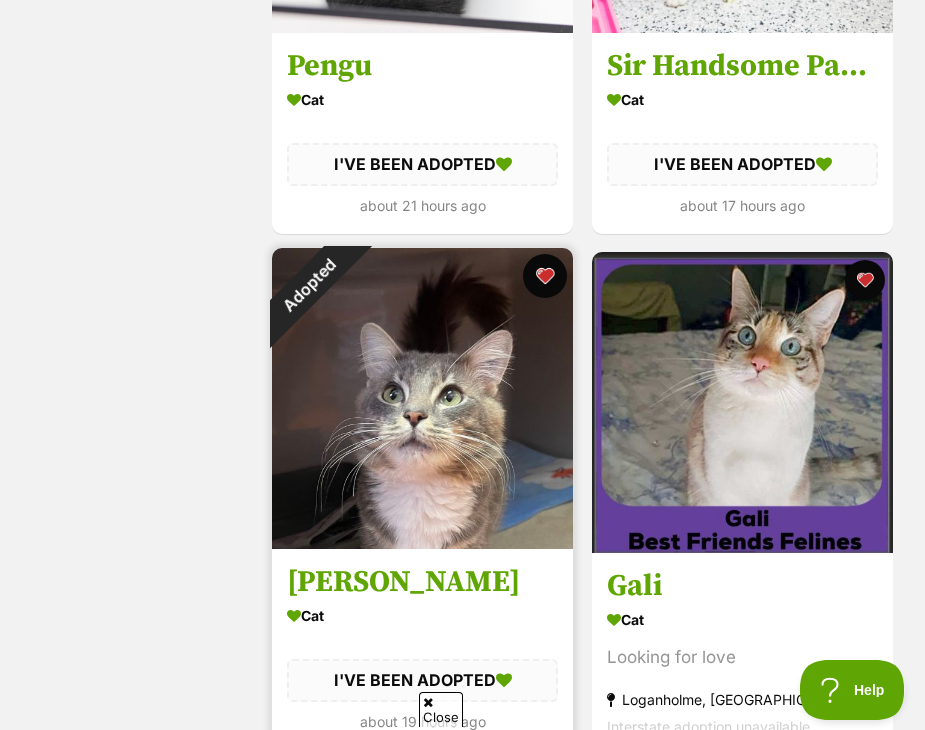 click at bounding box center (545, 276) 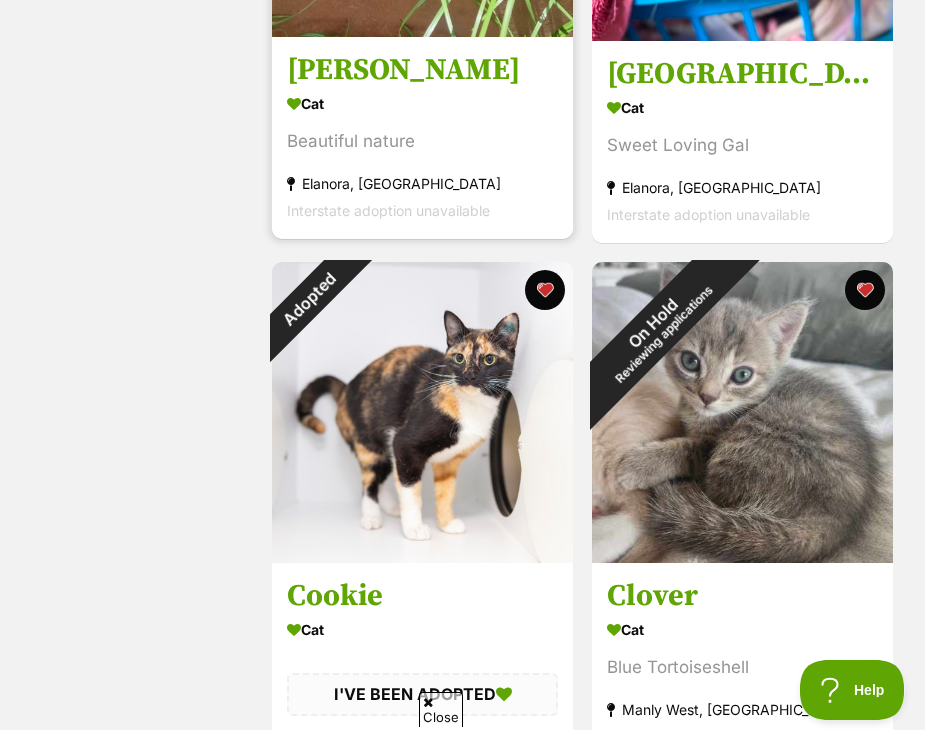 scroll, scrollTop: 3900, scrollLeft: 0, axis: vertical 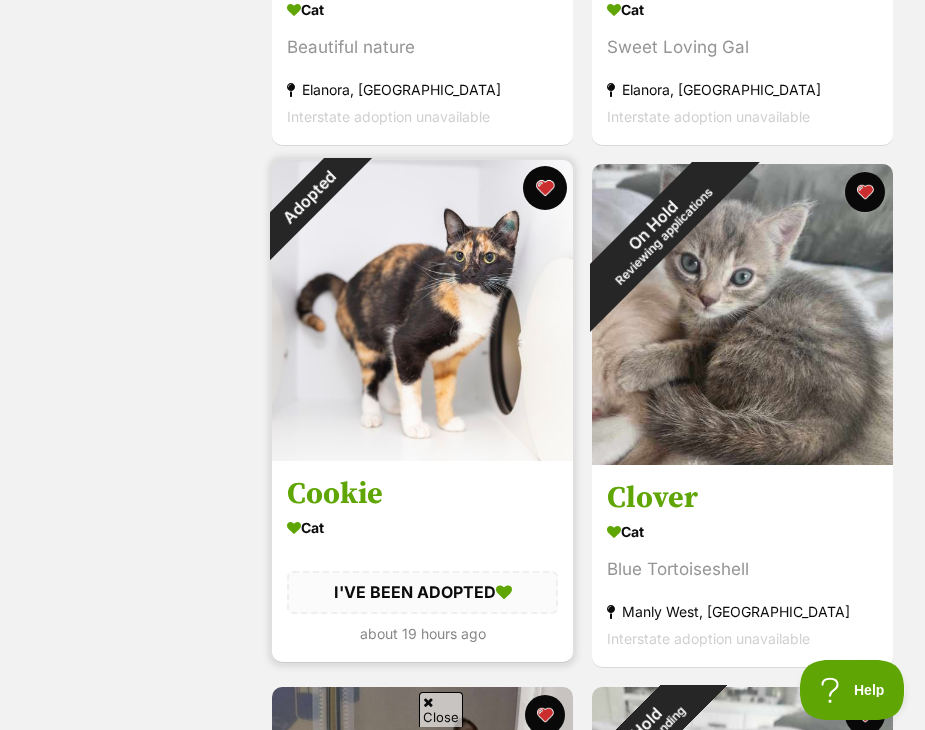 click at bounding box center [545, 188] 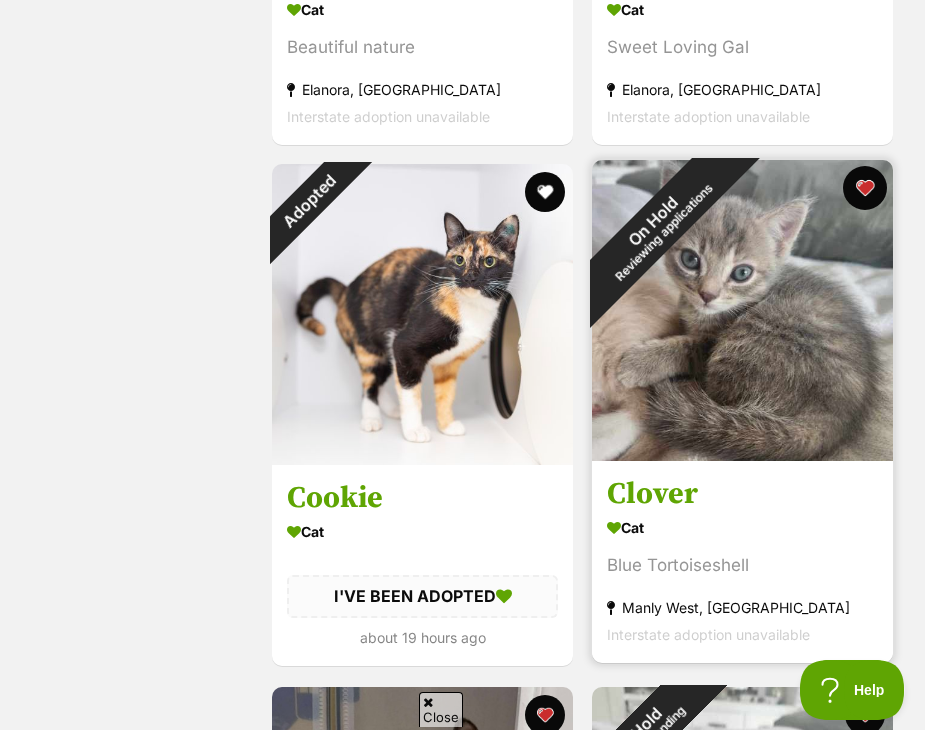 click at bounding box center (865, 188) 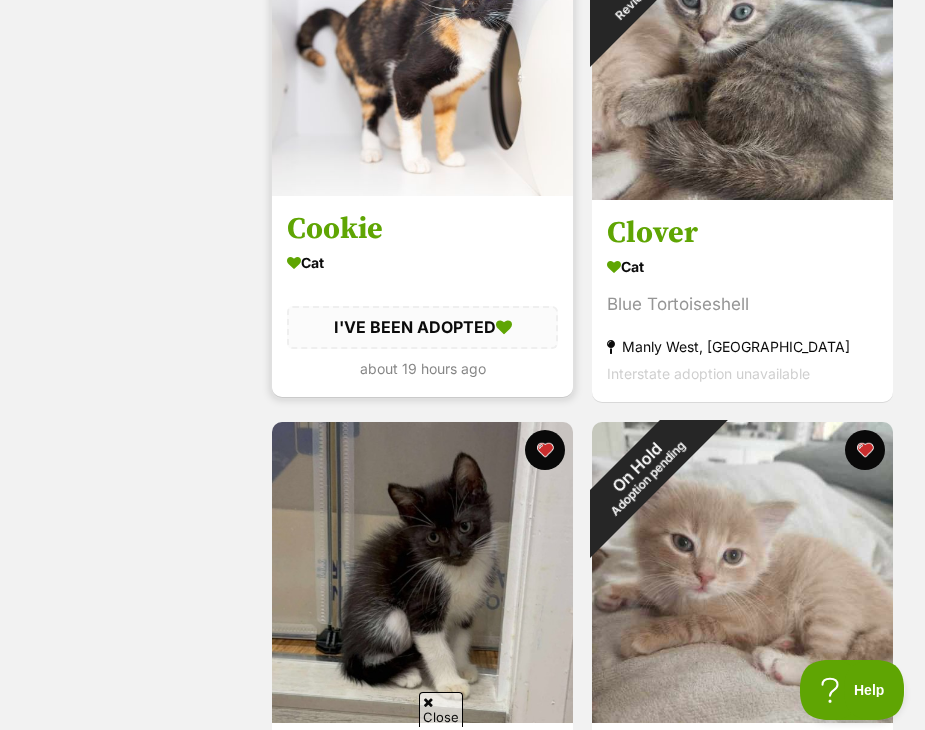 scroll, scrollTop: 4300, scrollLeft: 0, axis: vertical 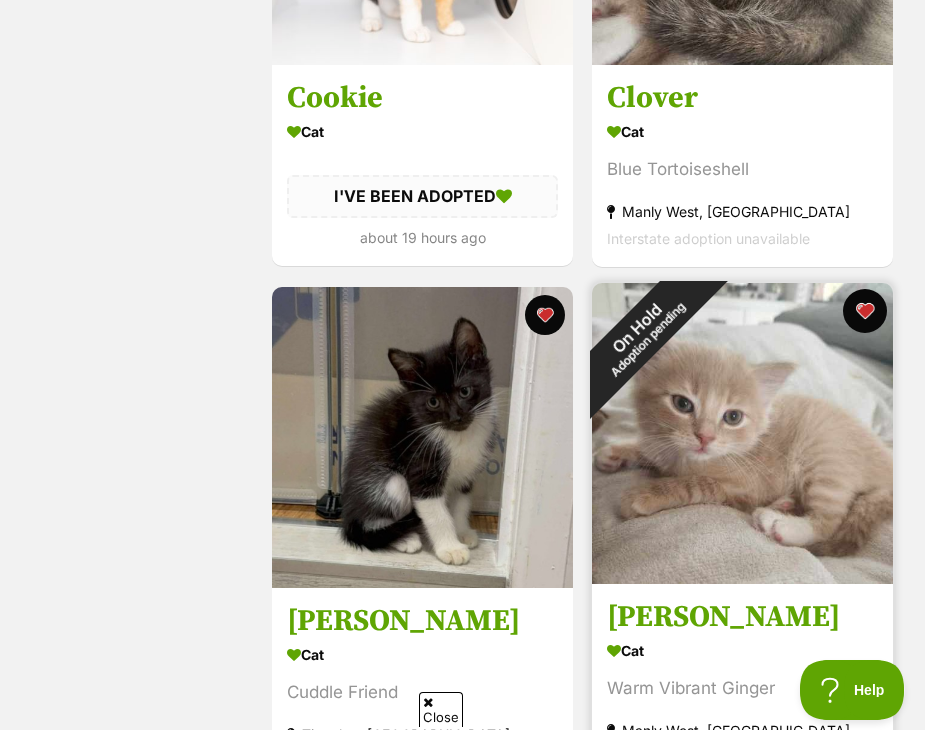 click at bounding box center [865, 311] 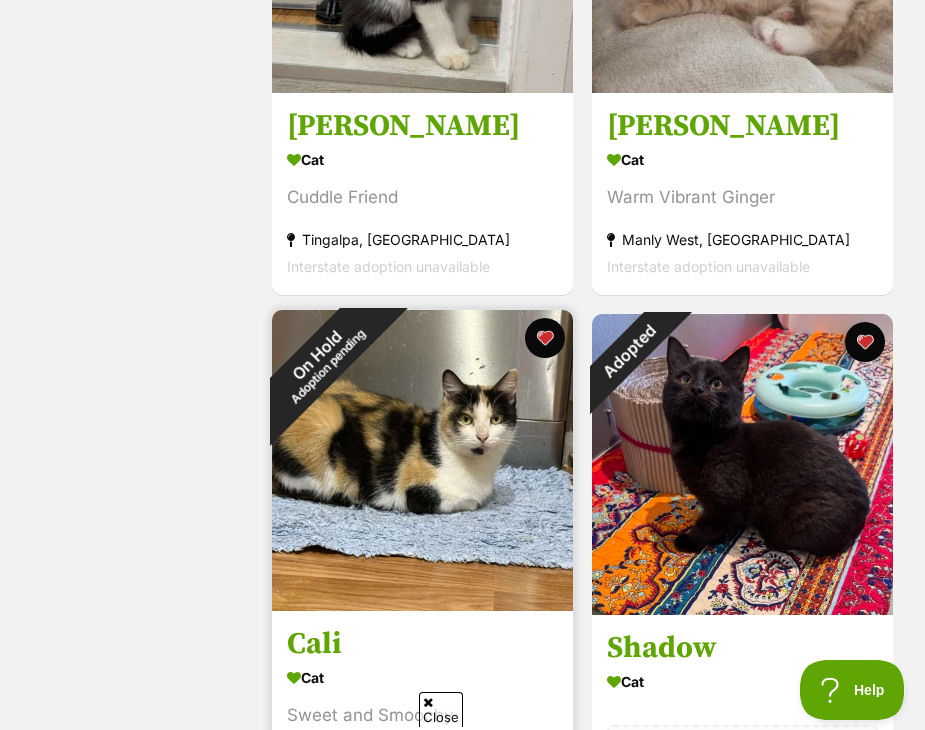 scroll, scrollTop: 4800, scrollLeft: 0, axis: vertical 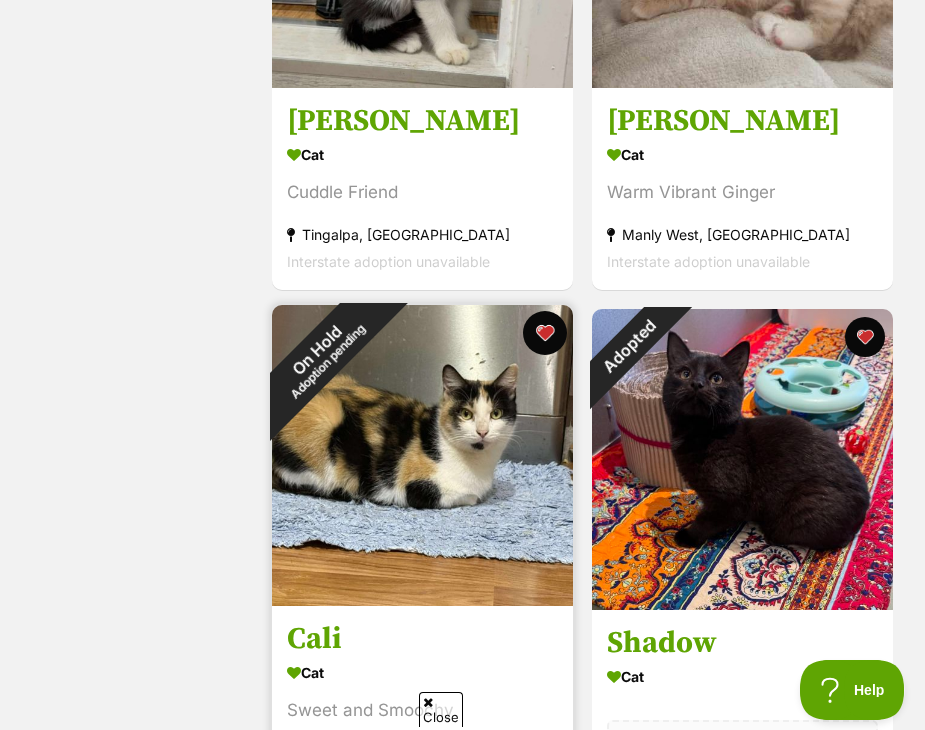 click at bounding box center (545, 333) 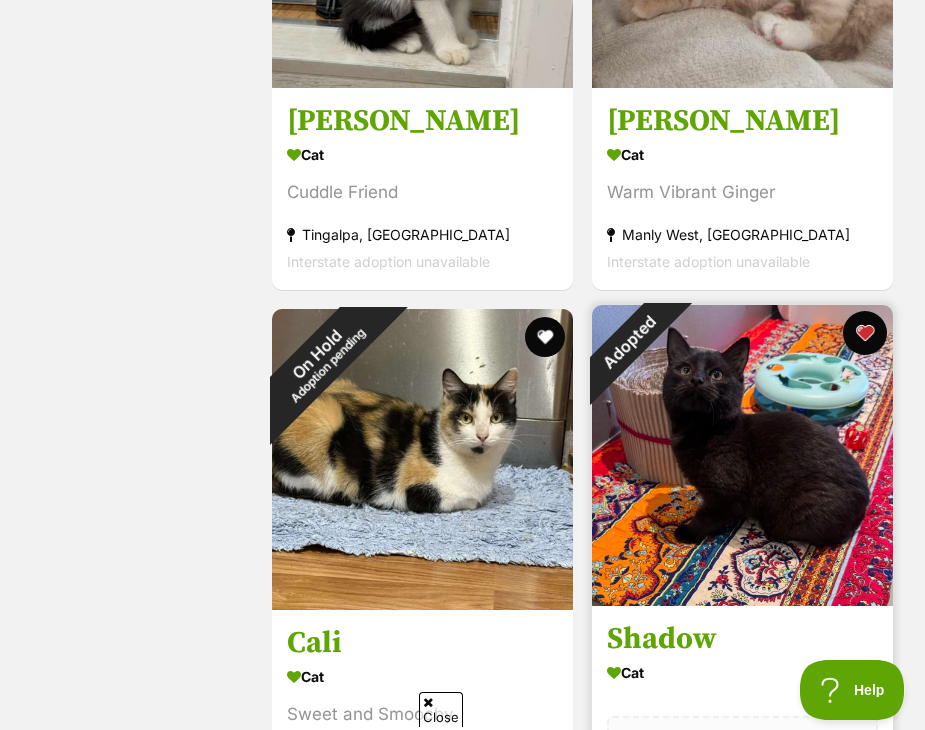 click at bounding box center [865, 333] 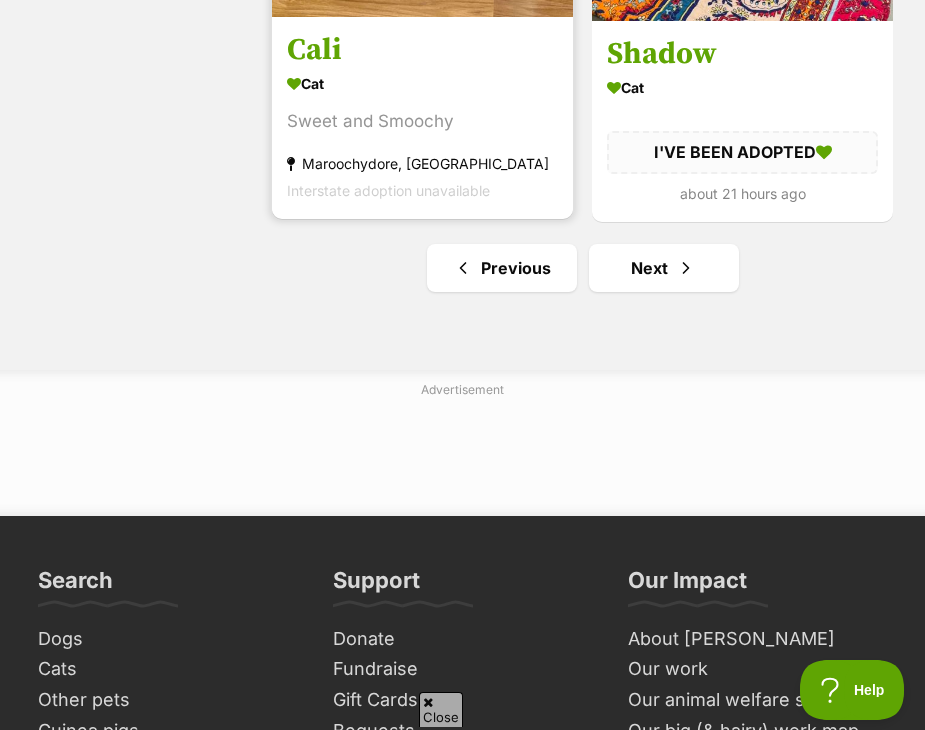 scroll, scrollTop: 5400, scrollLeft: 0, axis: vertical 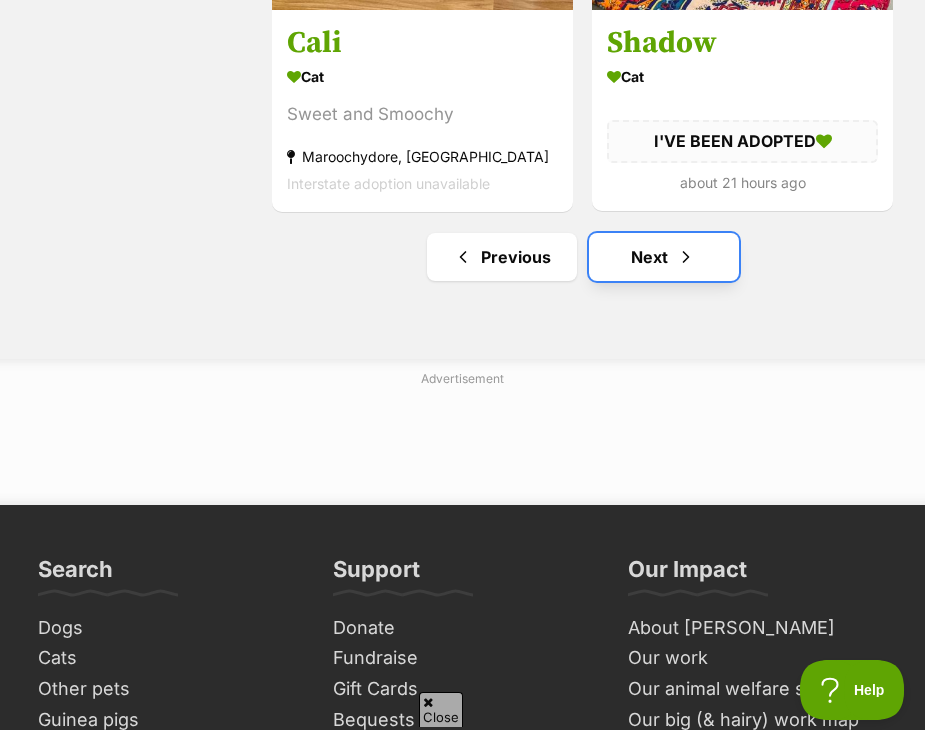 click on "Next" at bounding box center (664, 257) 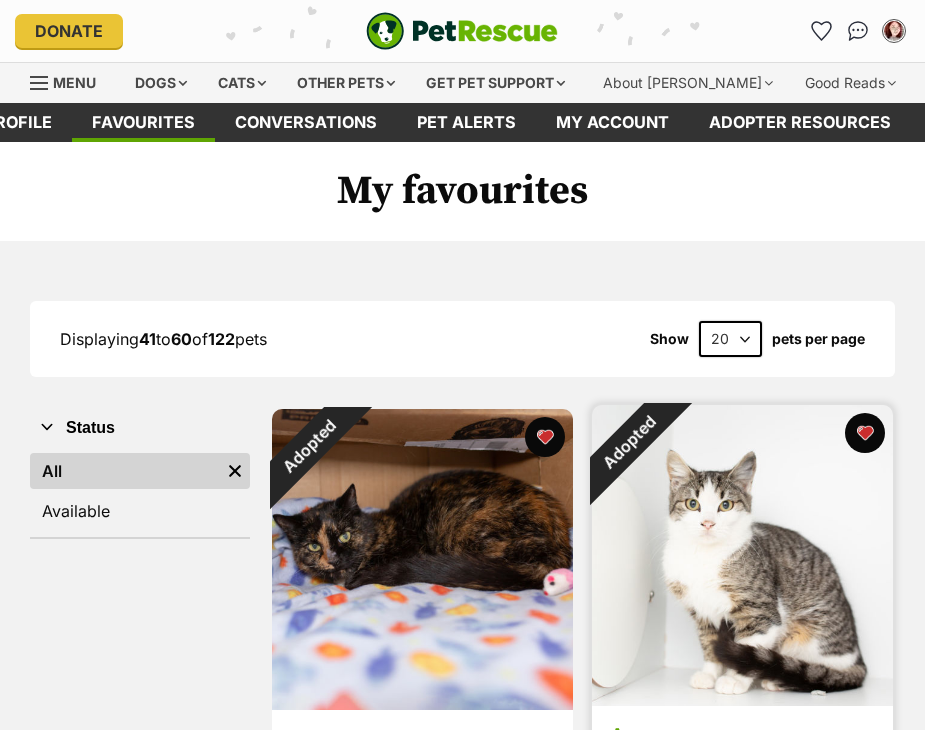 scroll, scrollTop: 0, scrollLeft: 0, axis: both 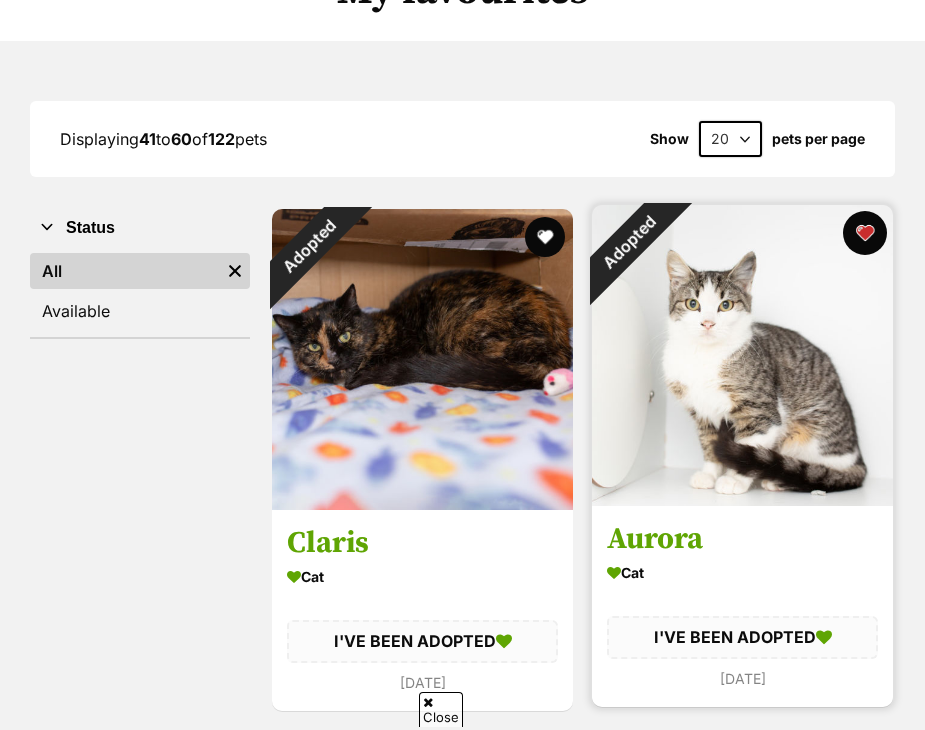click at bounding box center [865, 233] 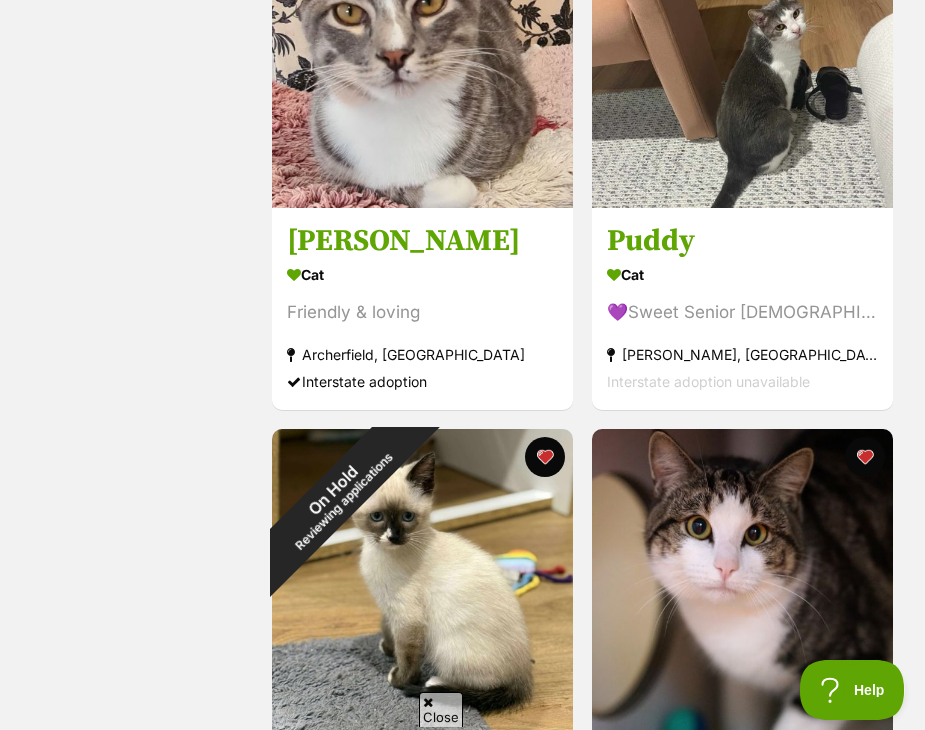 scroll, scrollTop: 2200, scrollLeft: 0, axis: vertical 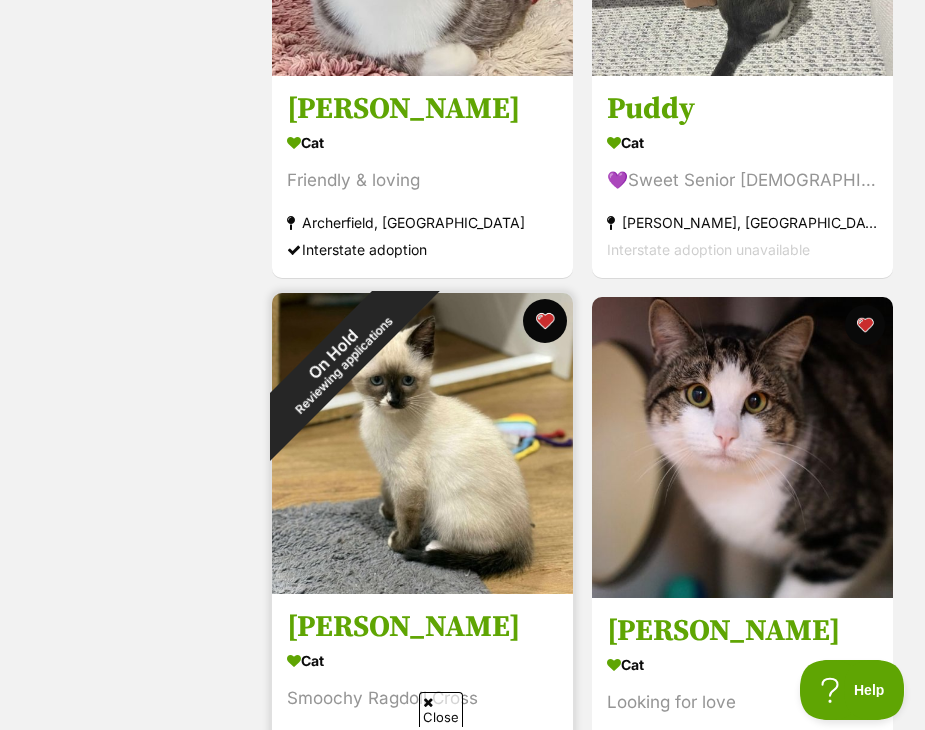 click at bounding box center (545, 321) 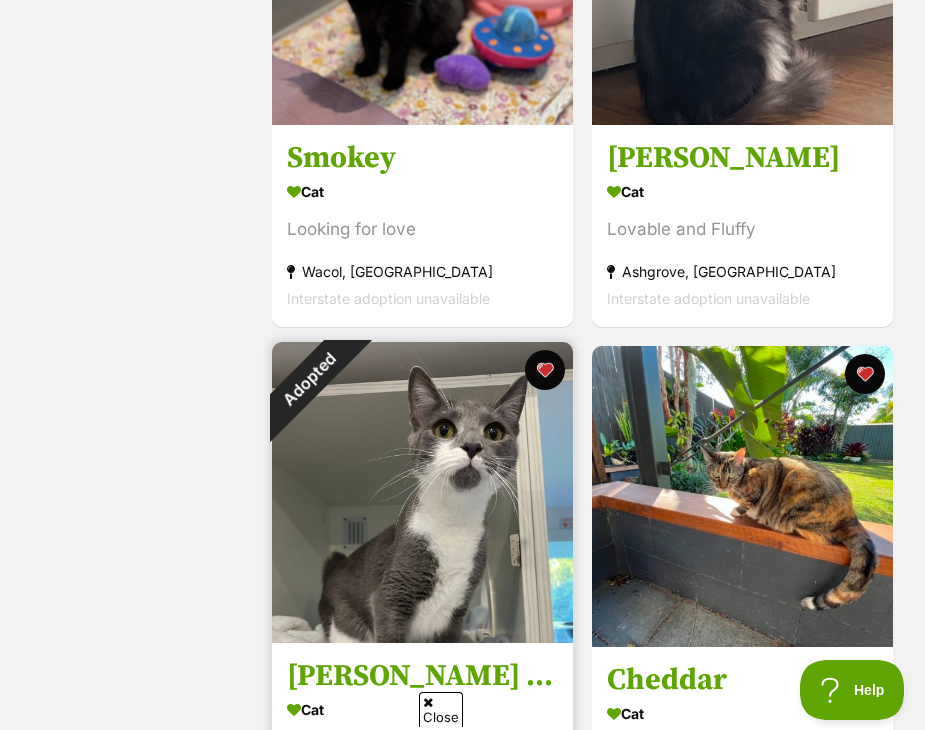 scroll, scrollTop: 3200, scrollLeft: 0, axis: vertical 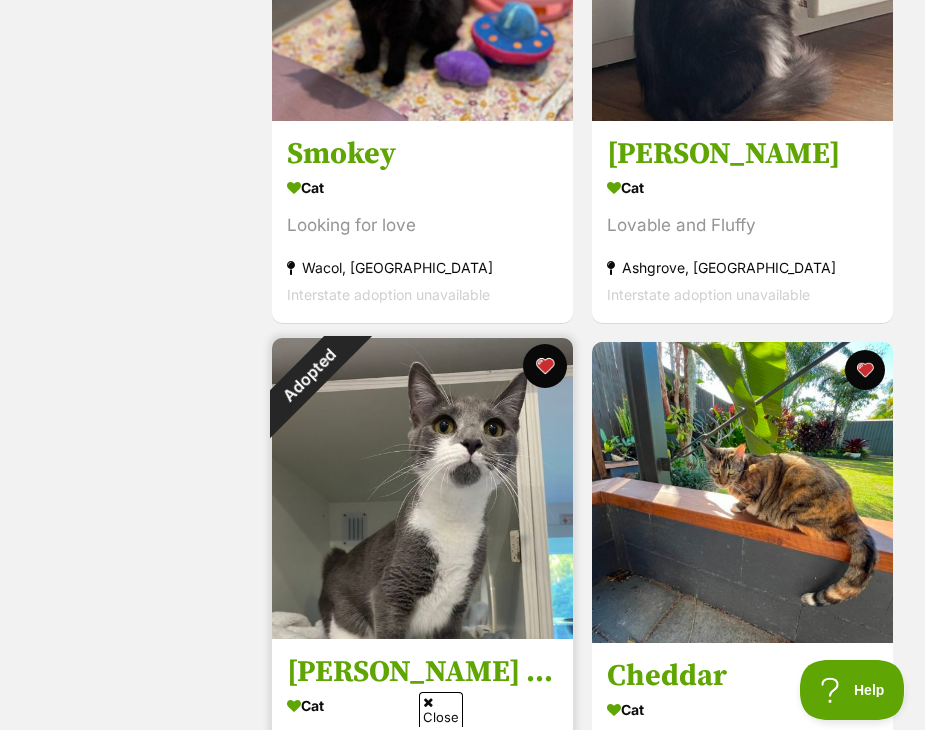 click at bounding box center (545, 366) 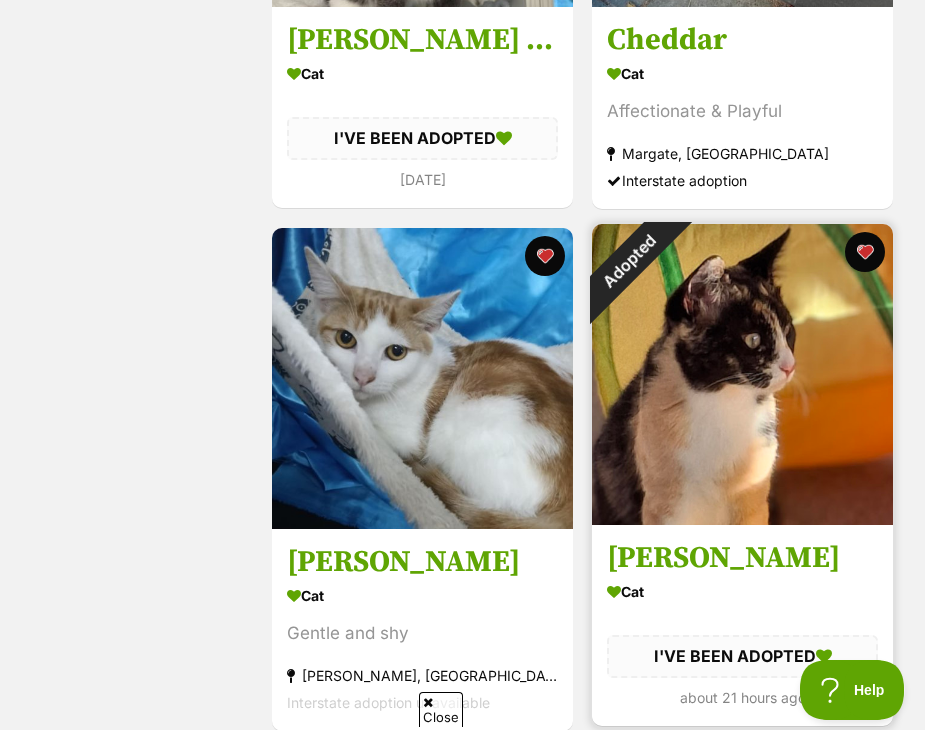 scroll, scrollTop: 3900, scrollLeft: 0, axis: vertical 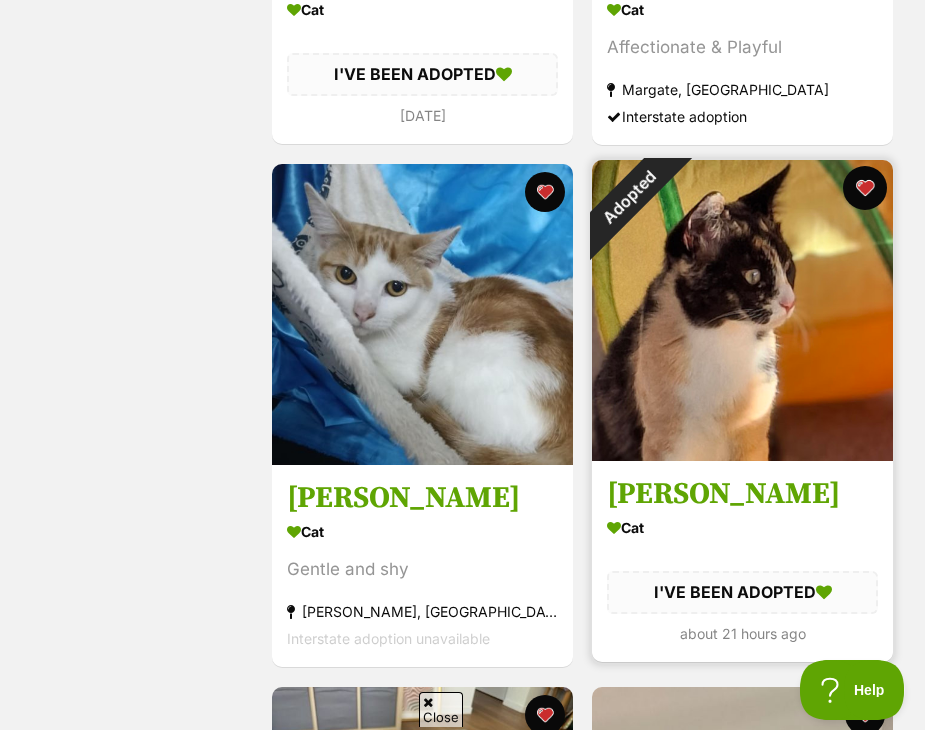 click at bounding box center (865, 188) 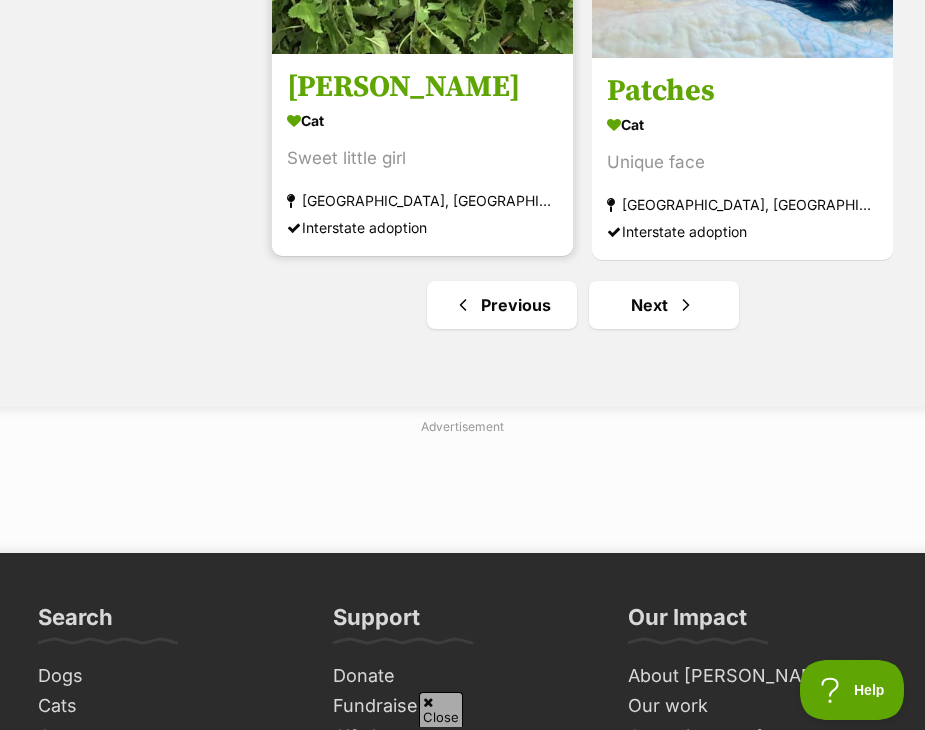 scroll, scrollTop: 5500, scrollLeft: 0, axis: vertical 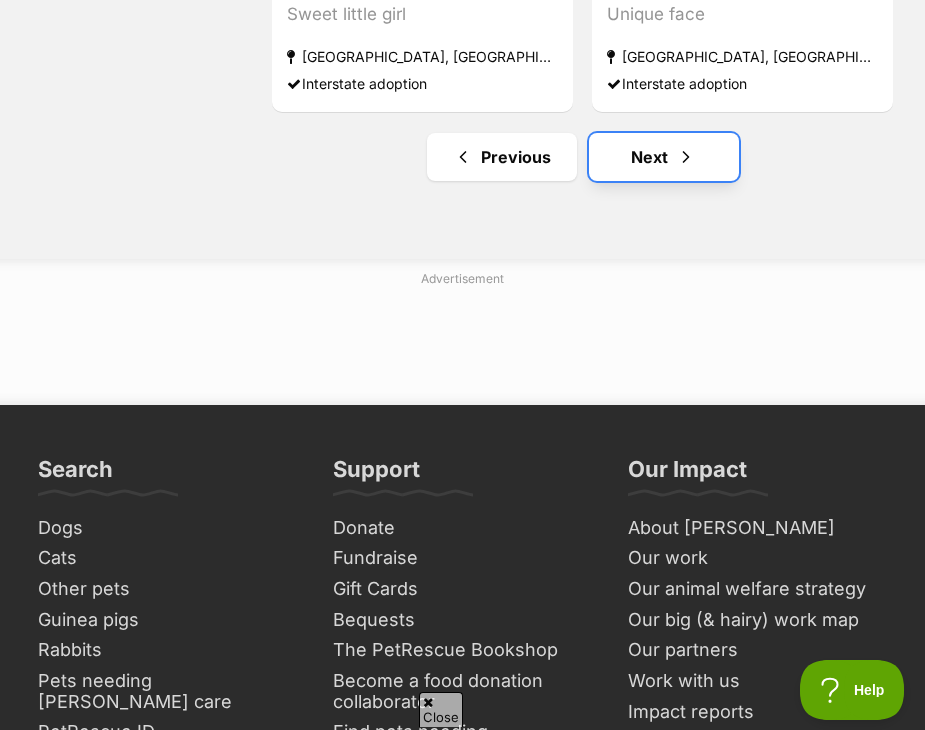 click on "Next" at bounding box center [664, 157] 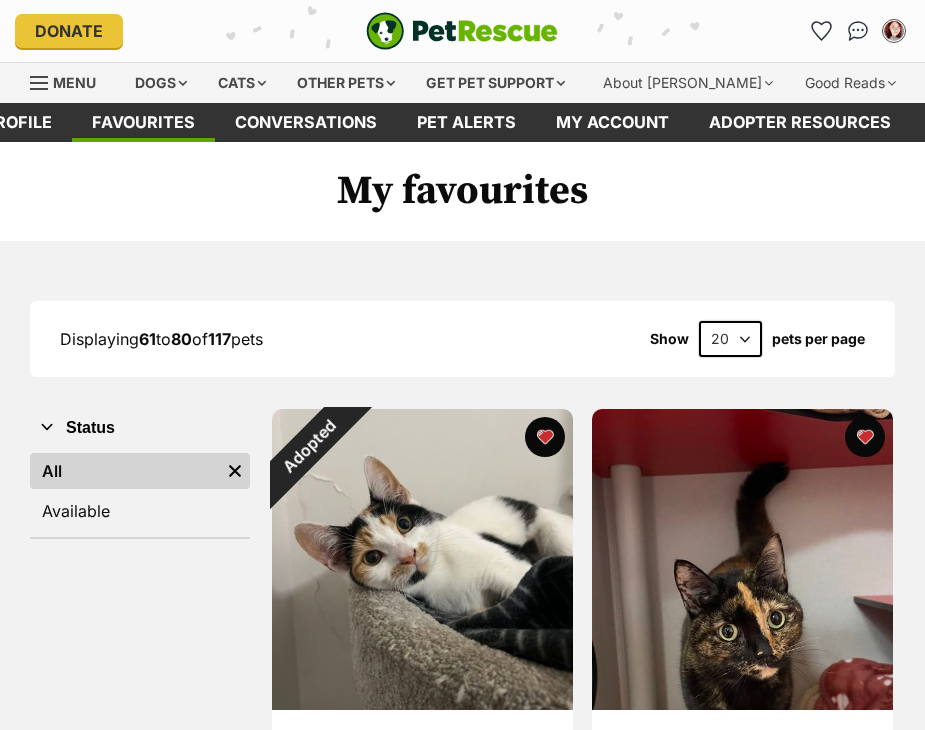 scroll, scrollTop: 0, scrollLeft: 0, axis: both 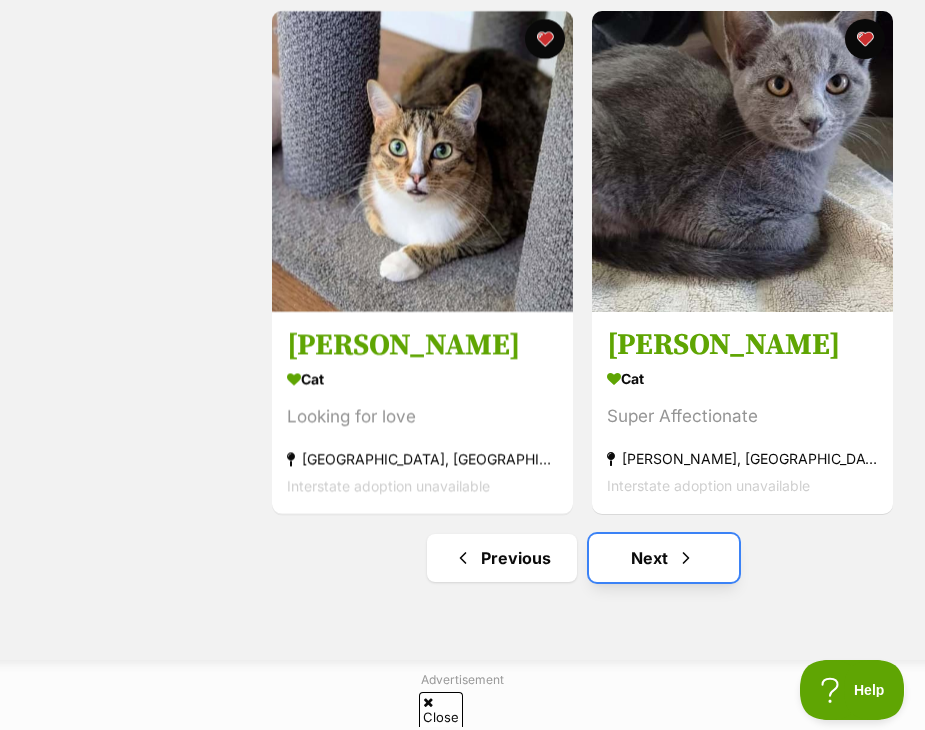 click on "Next" at bounding box center (664, 558) 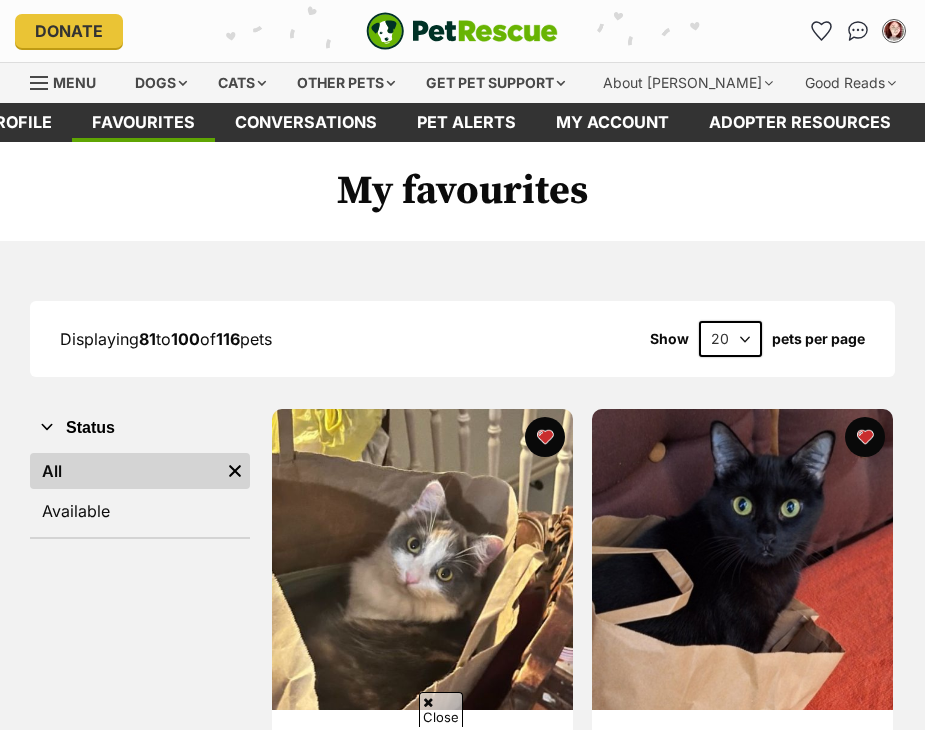 scroll, scrollTop: 1317, scrollLeft: 0, axis: vertical 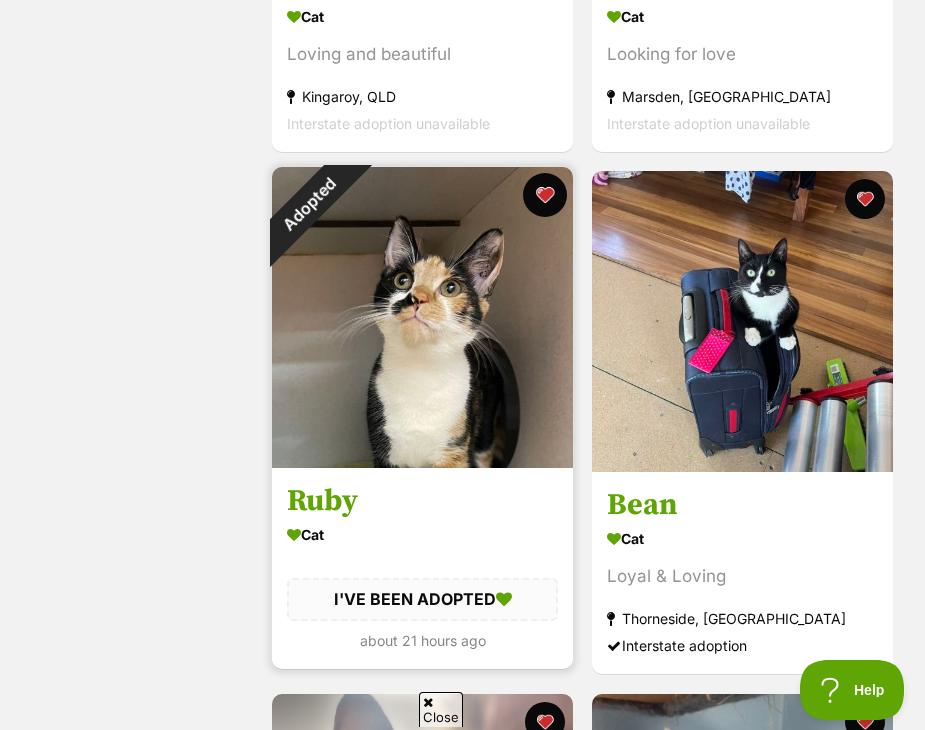 click at bounding box center [545, 195] 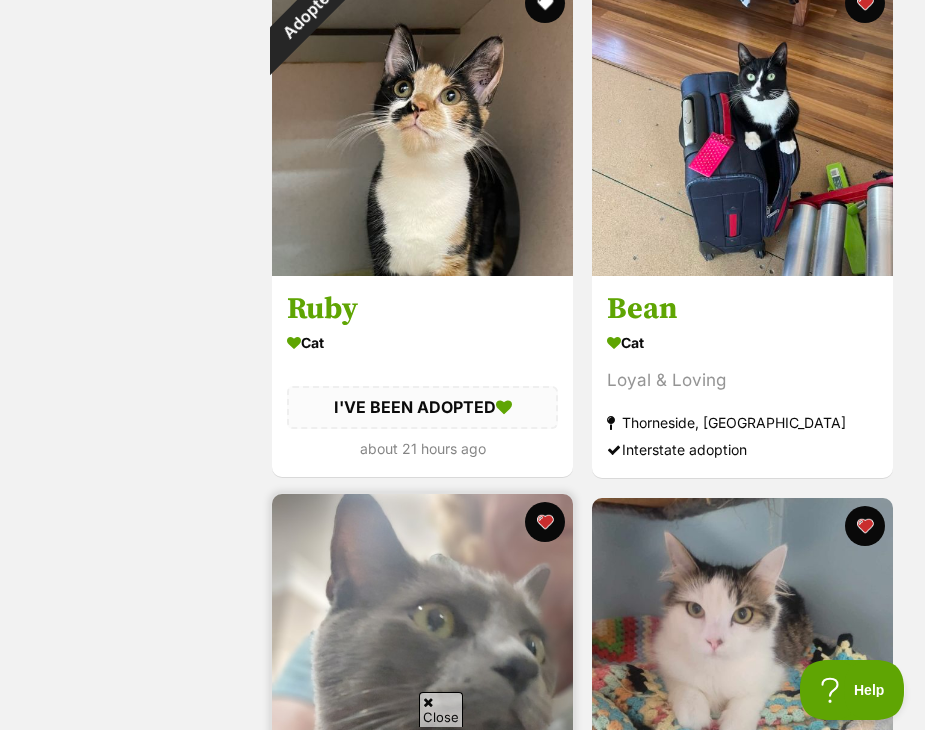 scroll, scrollTop: 5117, scrollLeft: 0, axis: vertical 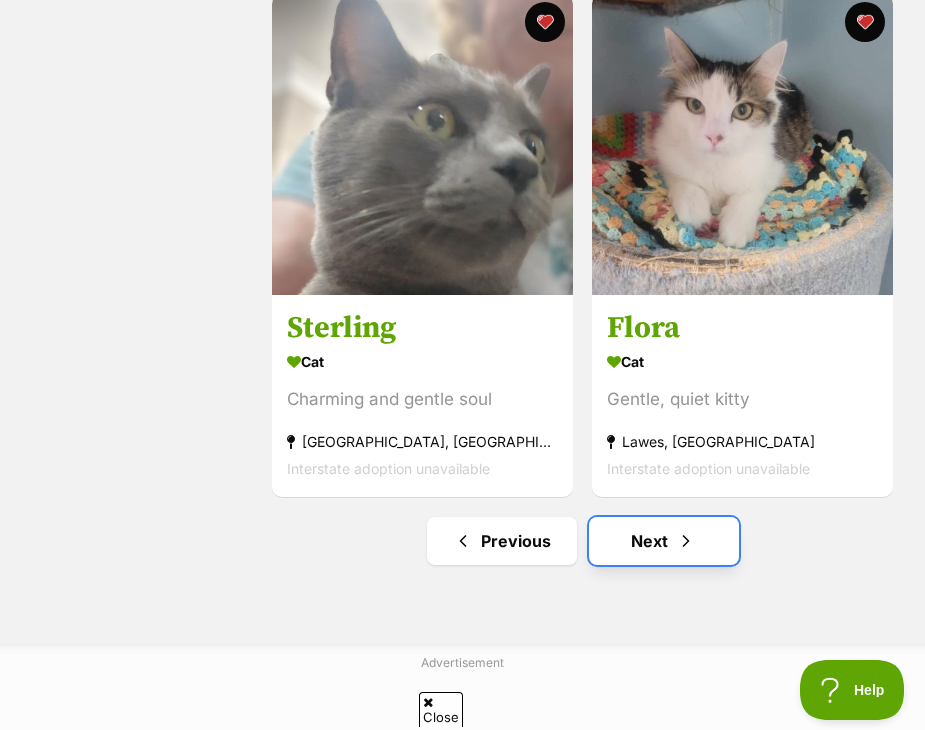 click on "Next" at bounding box center [664, 541] 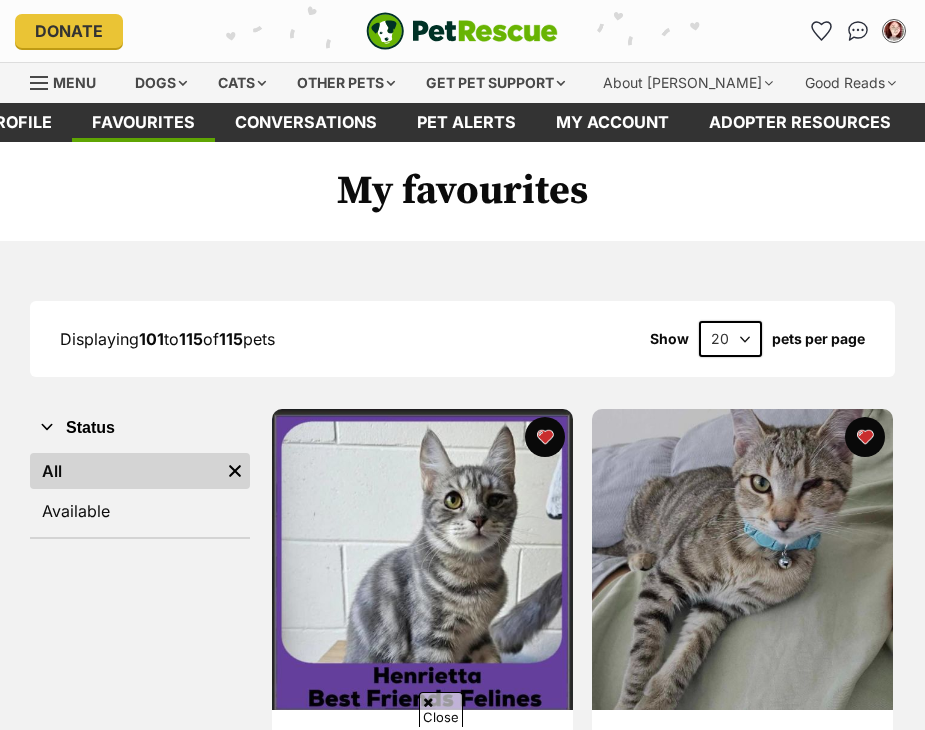 scroll, scrollTop: 973, scrollLeft: 0, axis: vertical 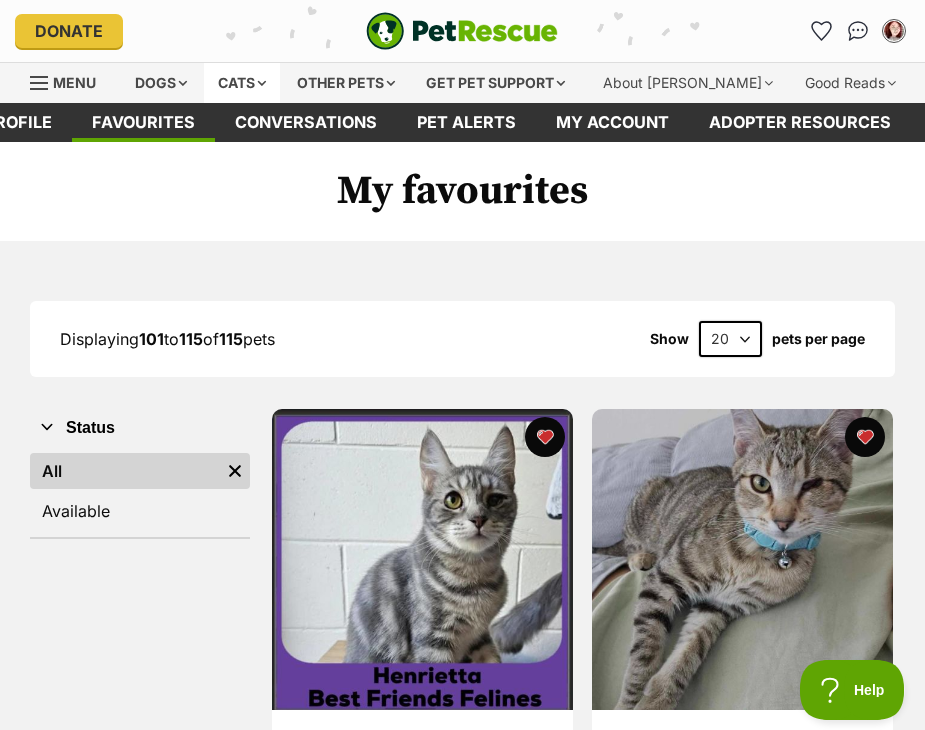 click on "Cats" at bounding box center (242, 83) 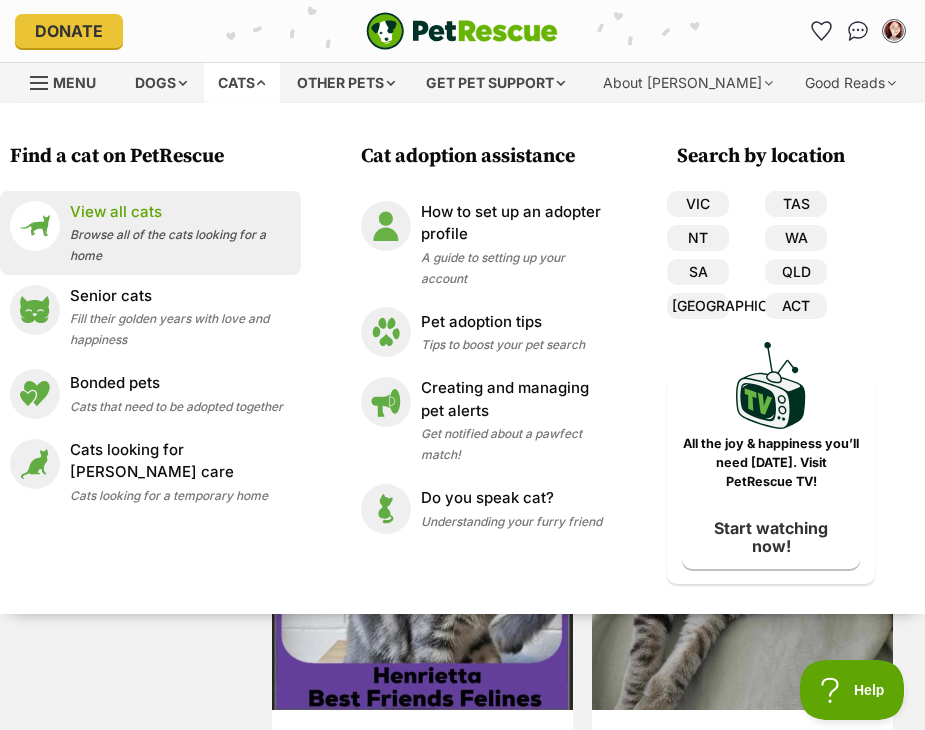 click on "View all cats" at bounding box center (180, 212) 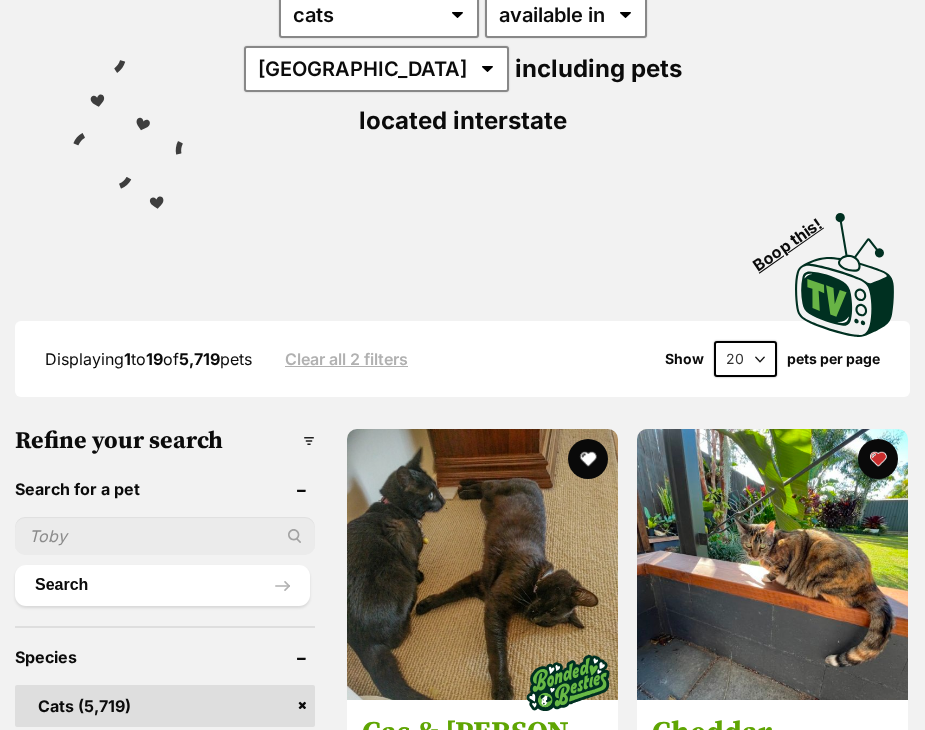 scroll, scrollTop: 500, scrollLeft: 0, axis: vertical 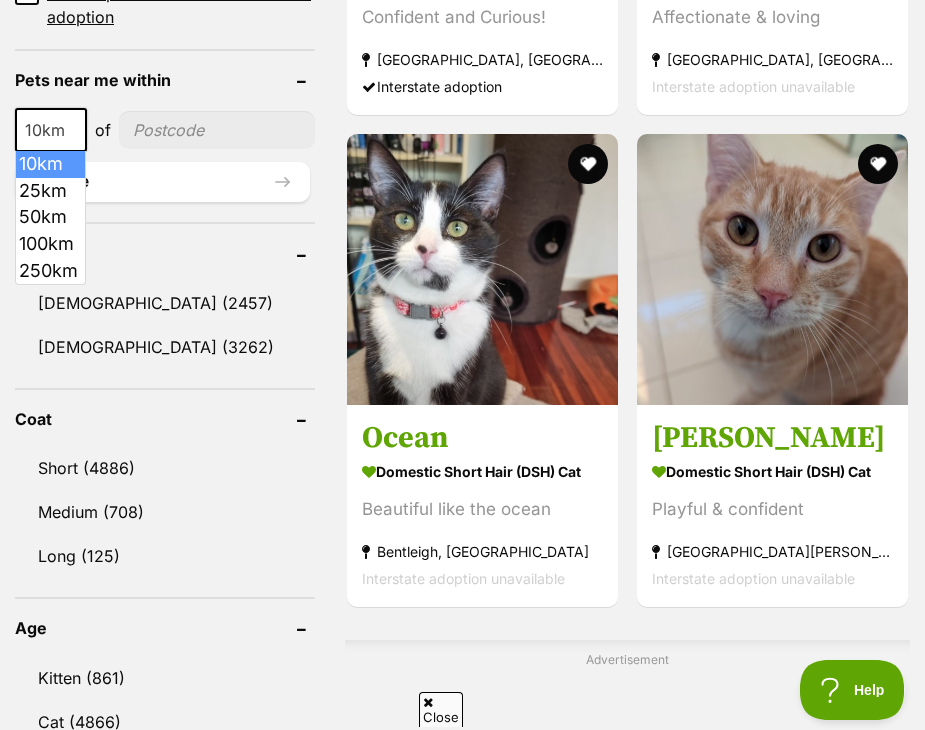 click on "10km" at bounding box center (51, 130) 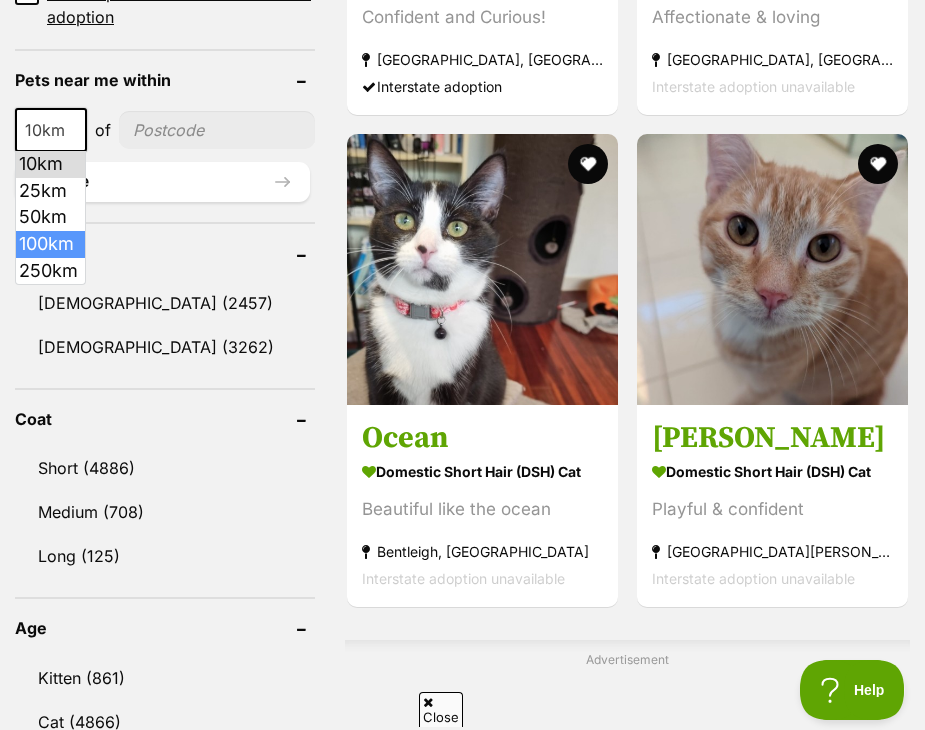 select on "100" 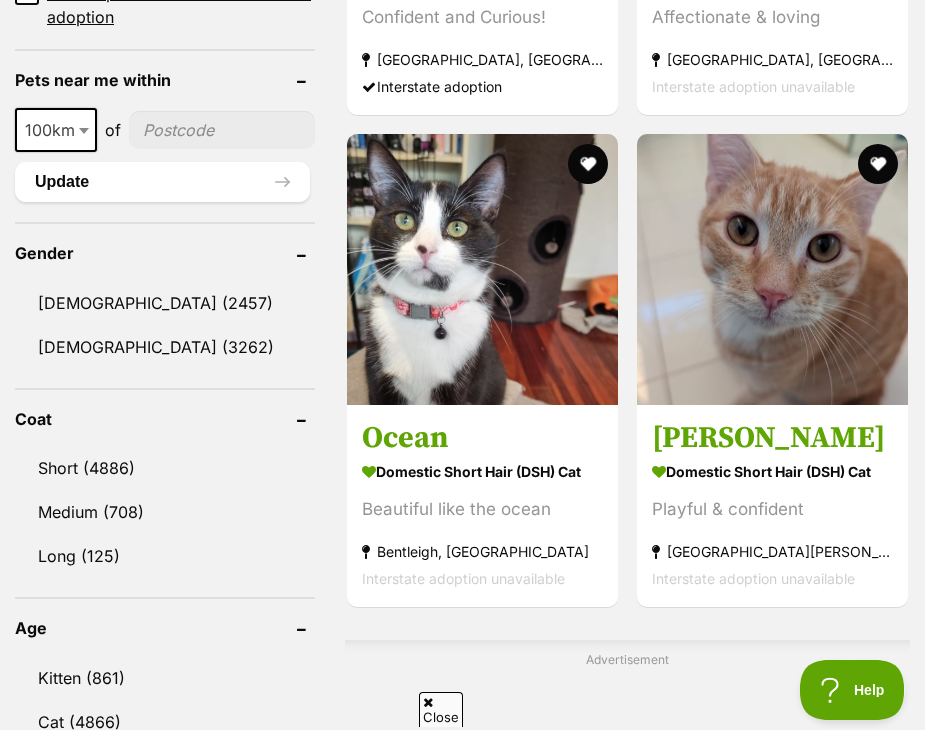 click at bounding box center (222, 130) 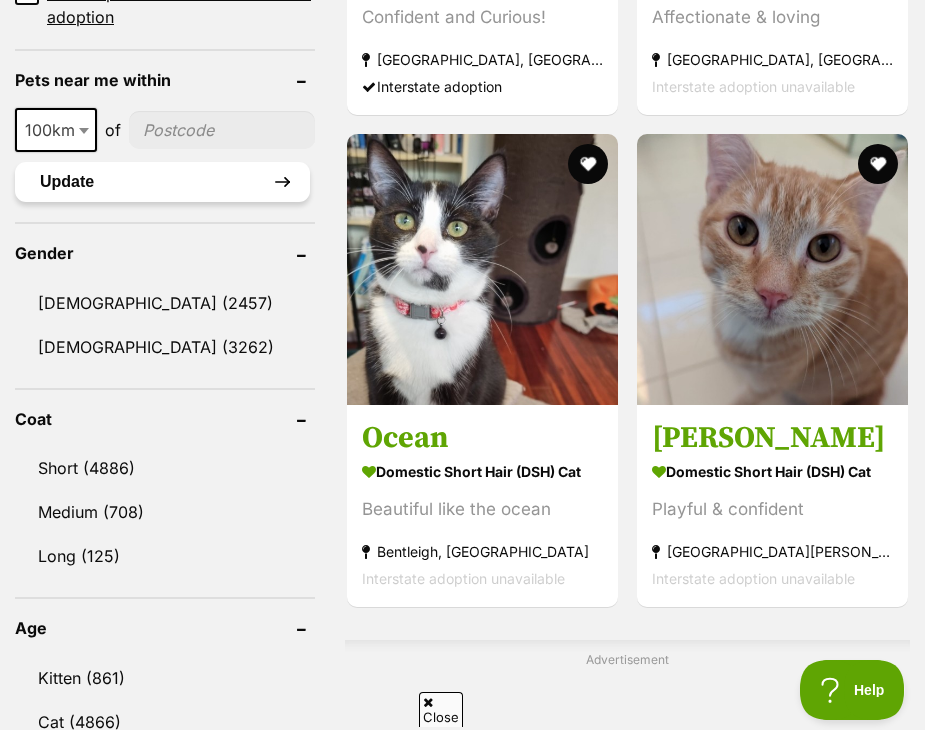 type on "4306" 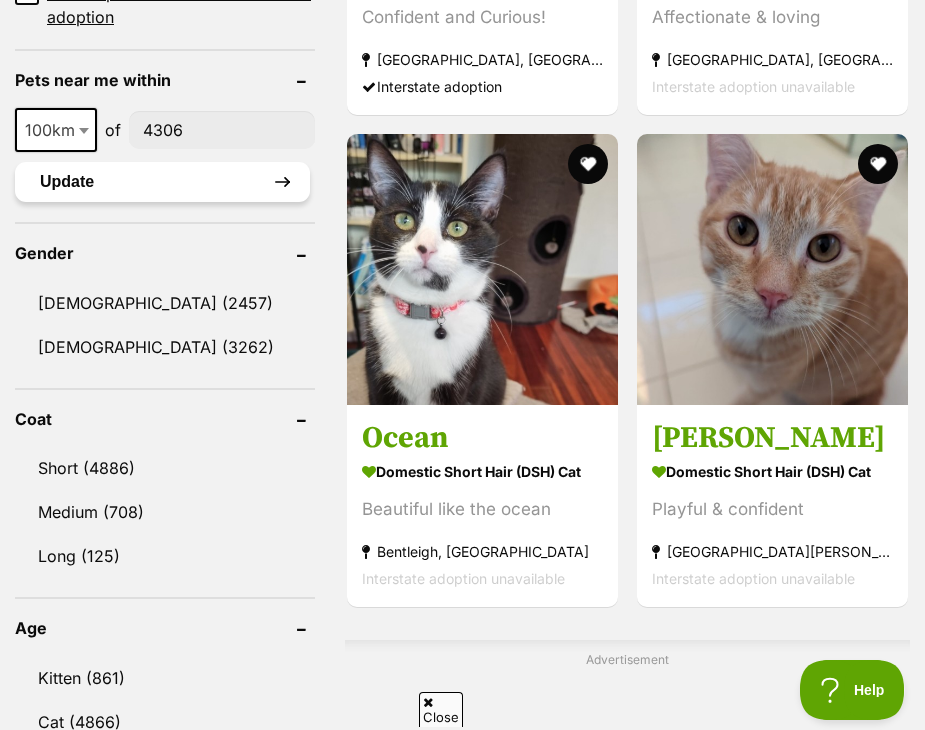 click on "Update" at bounding box center (162, 182) 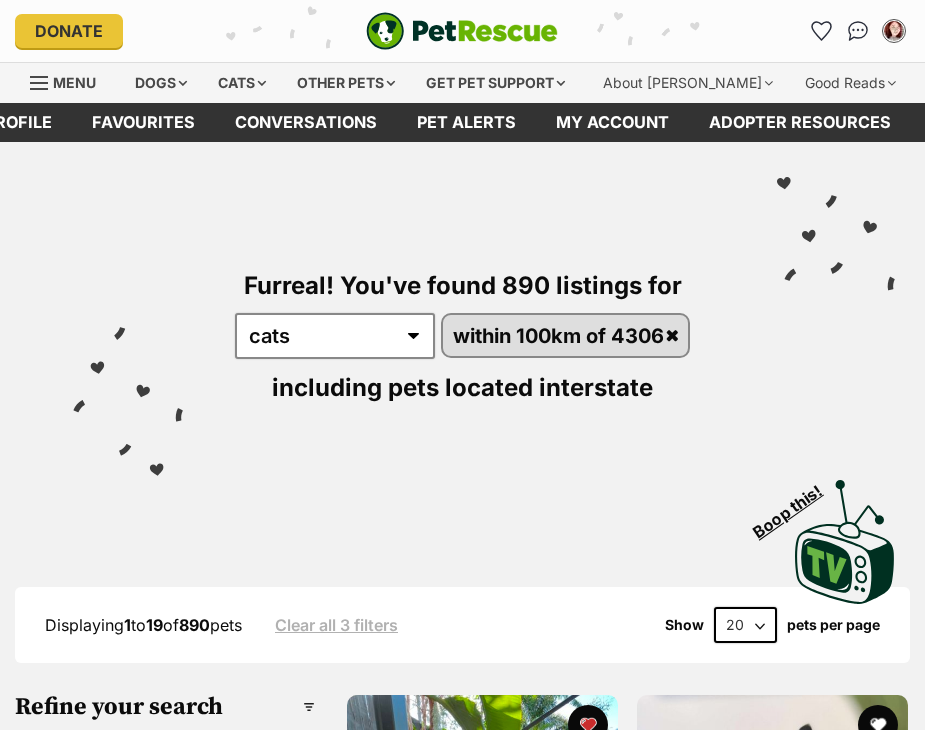 scroll, scrollTop: 0, scrollLeft: 0, axis: both 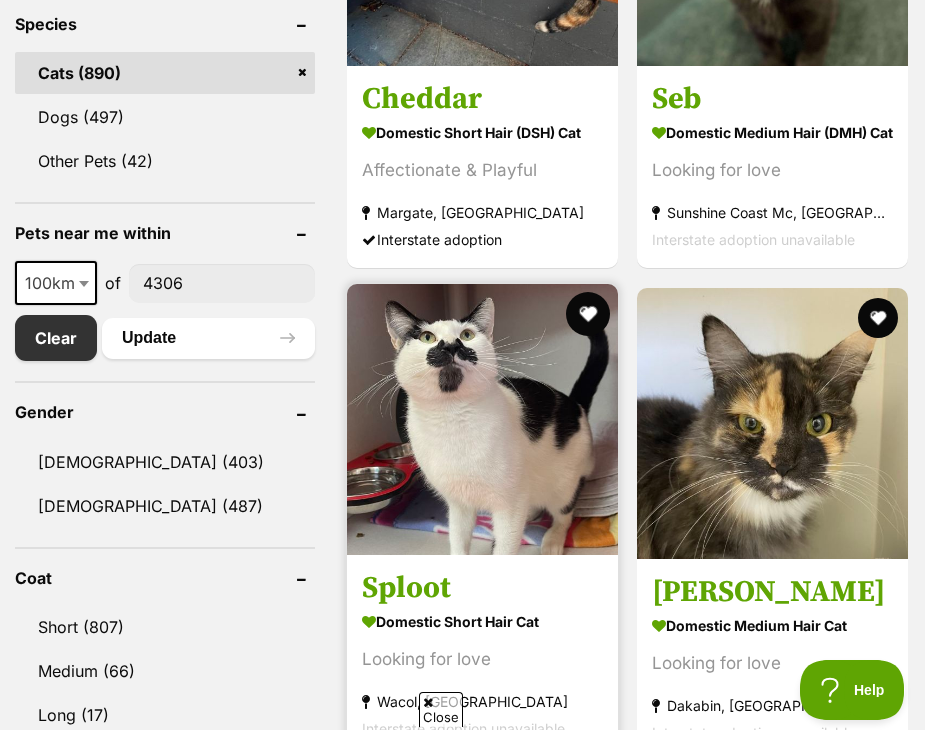 click at bounding box center (588, 314) 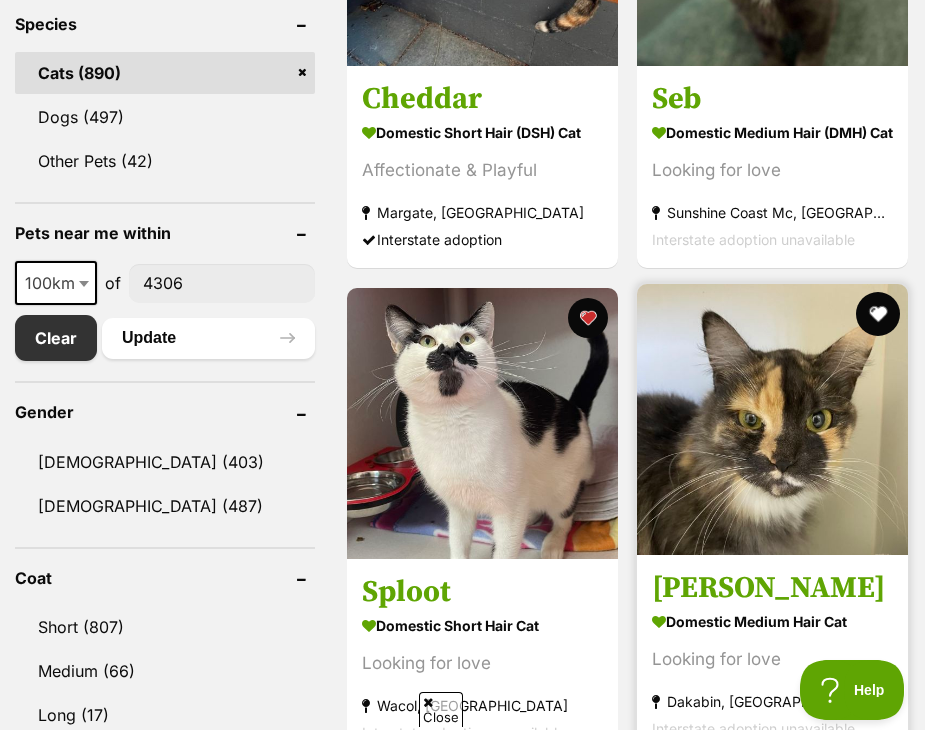 click at bounding box center [878, 314] 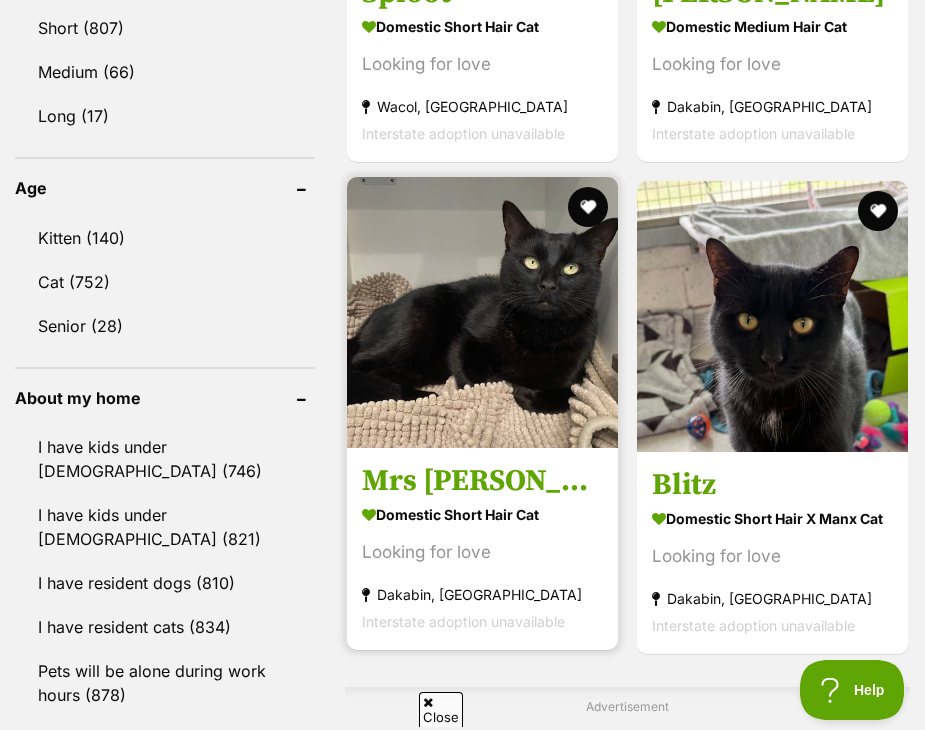 scroll, scrollTop: 1500, scrollLeft: 0, axis: vertical 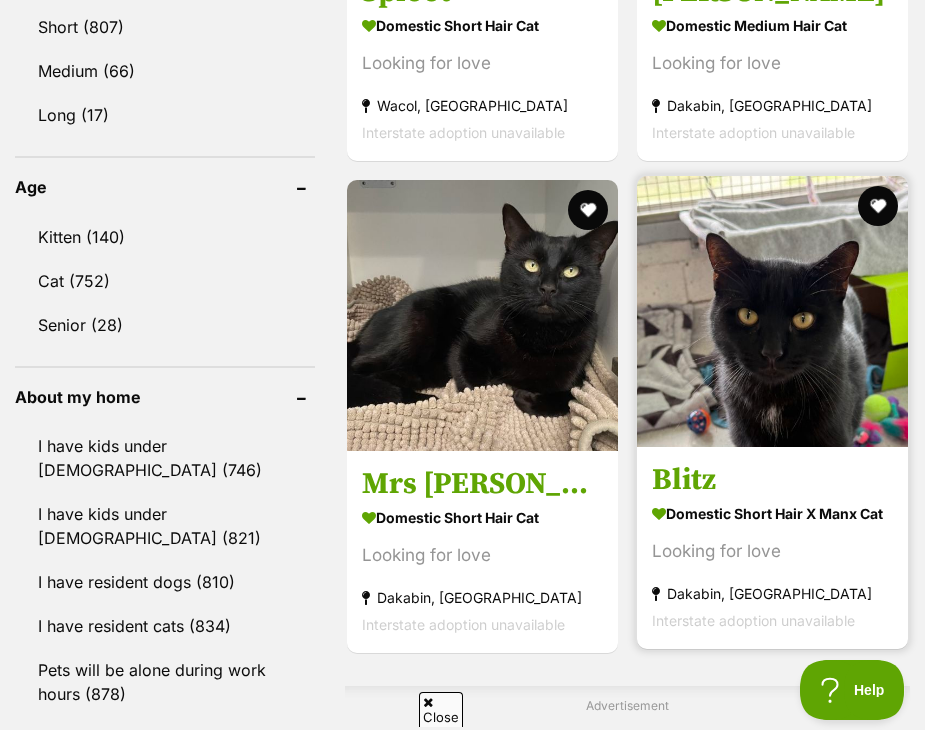 click at bounding box center [772, 313] 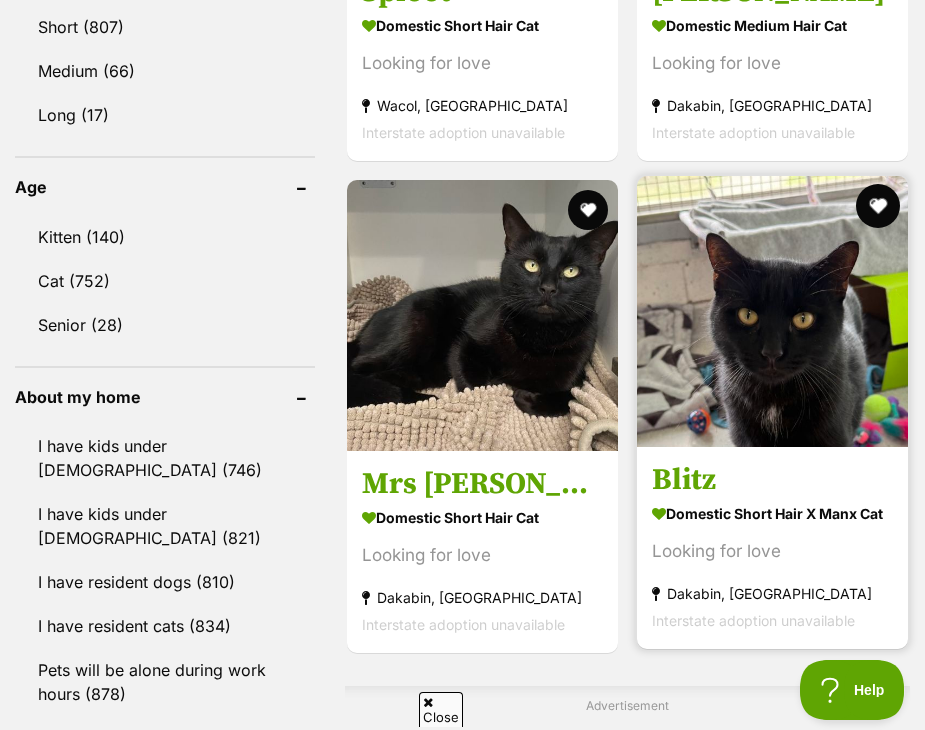 click at bounding box center (878, 206) 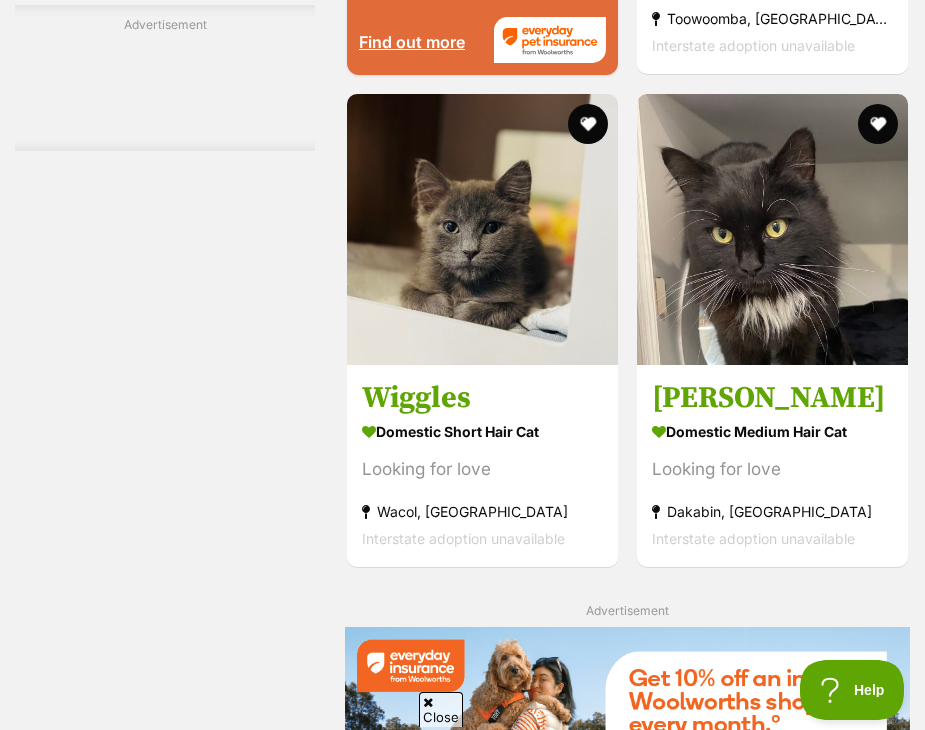 scroll, scrollTop: 3800, scrollLeft: 0, axis: vertical 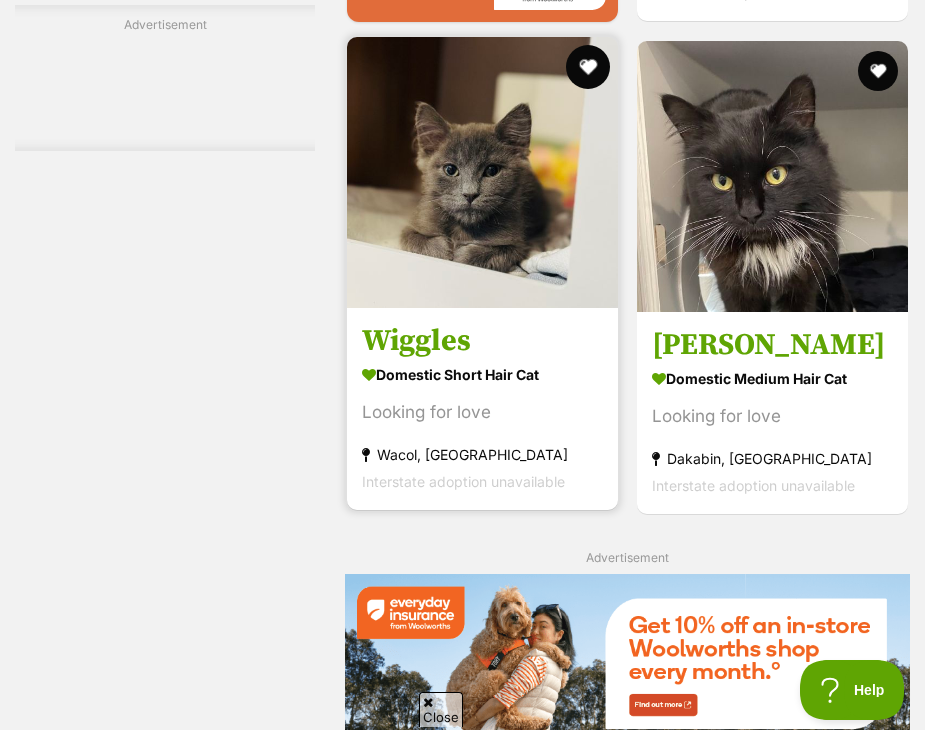 click at bounding box center [588, 67] 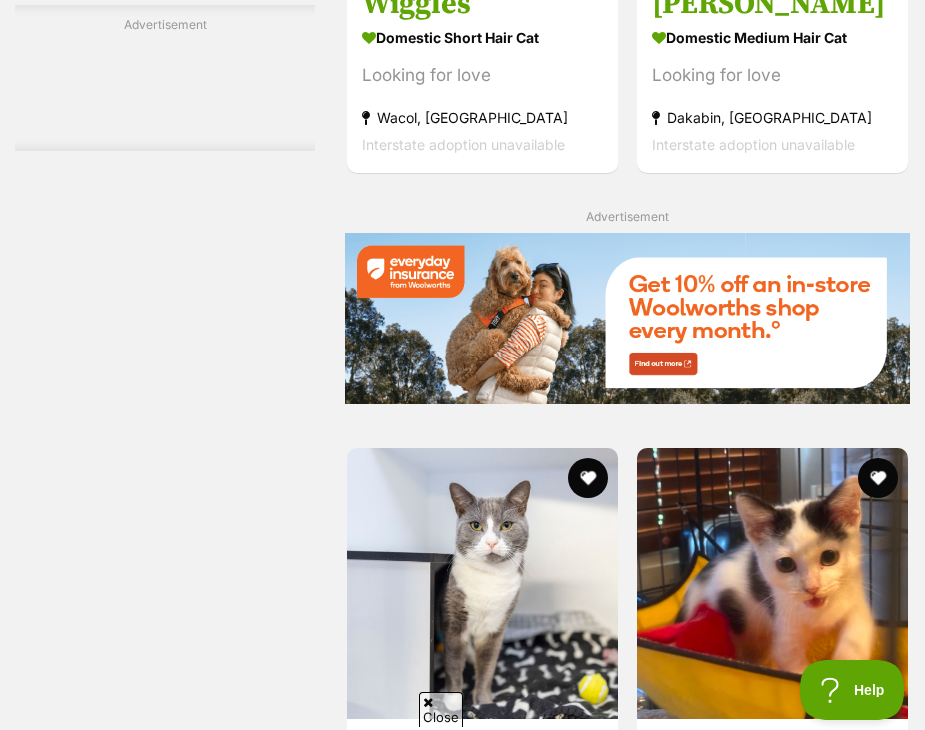 scroll, scrollTop: 4300, scrollLeft: 0, axis: vertical 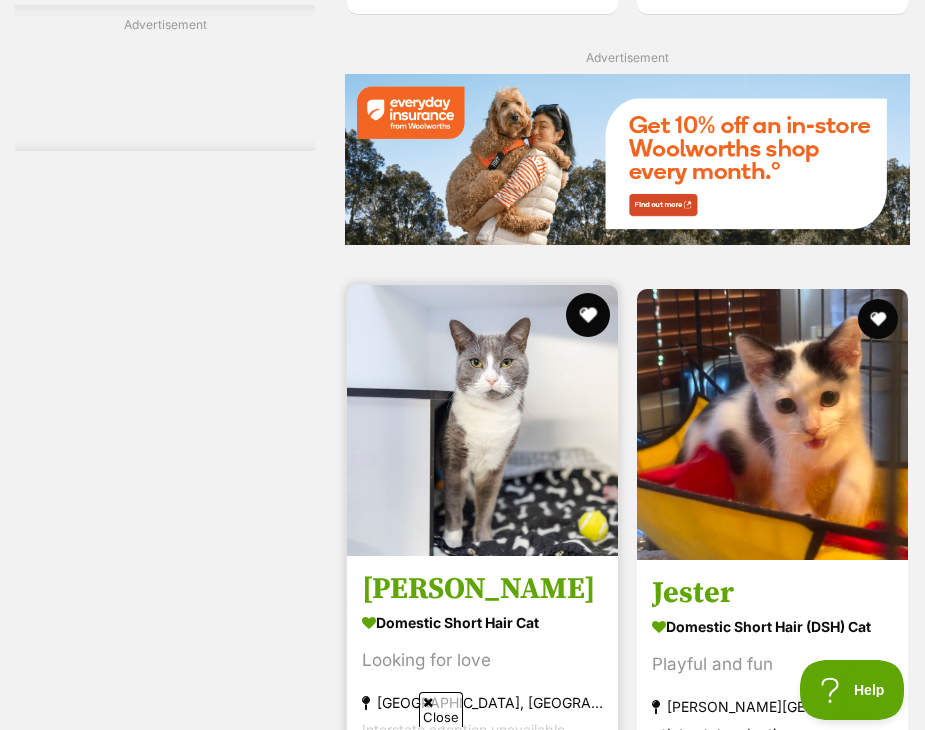 click at bounding box center [588, 315] 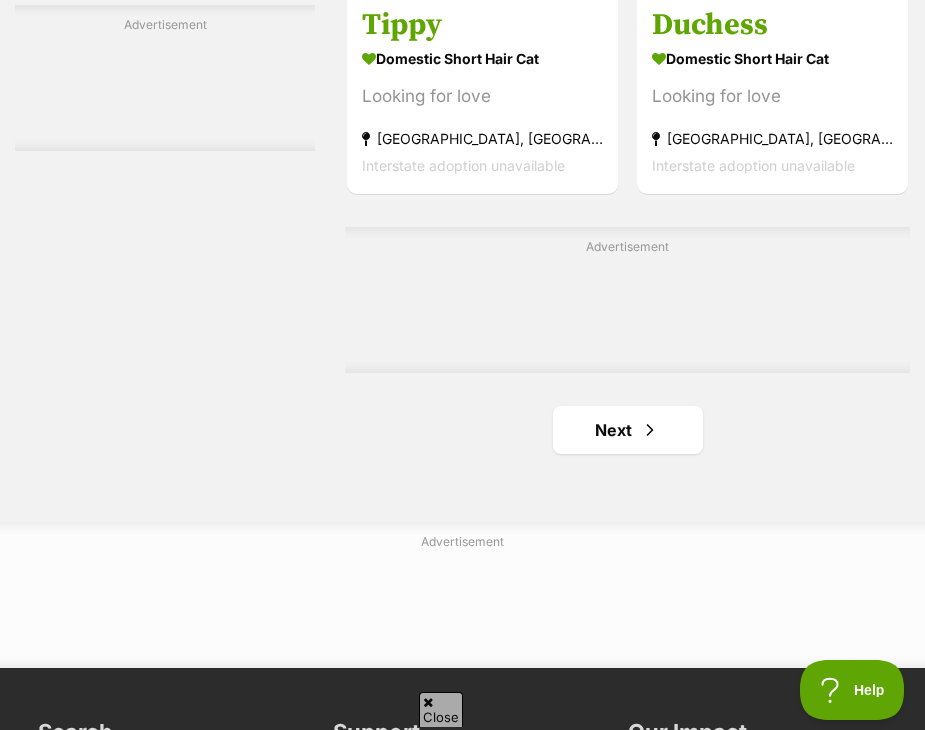 scroll, scrollTop: 5900, scrollLeft: 0, axis: vertical 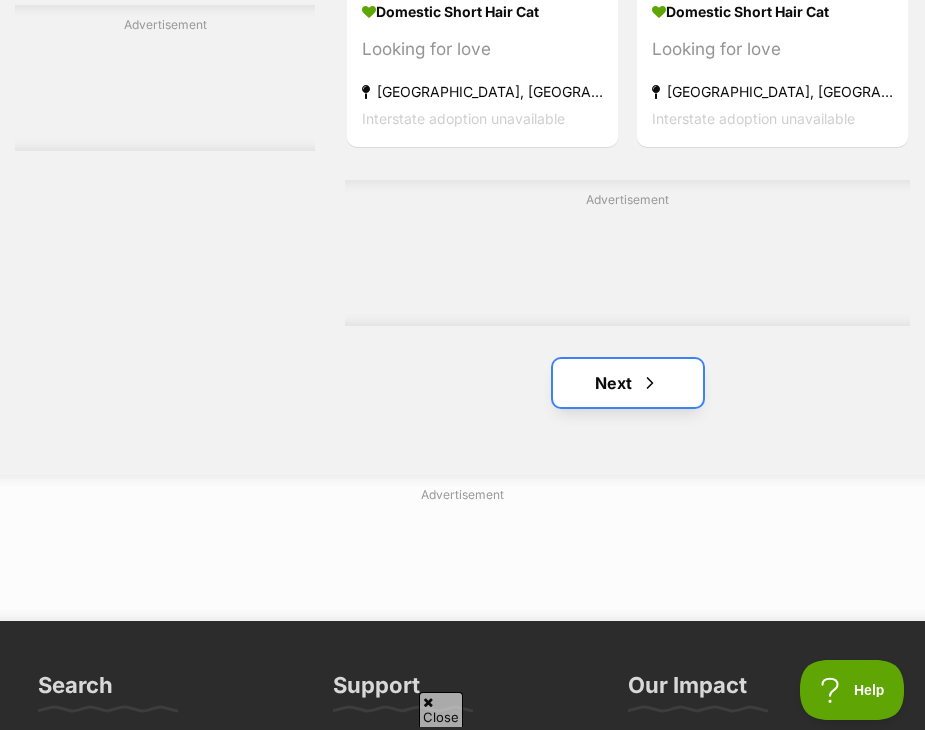 click on "Next" at bounding box center (628, 383) 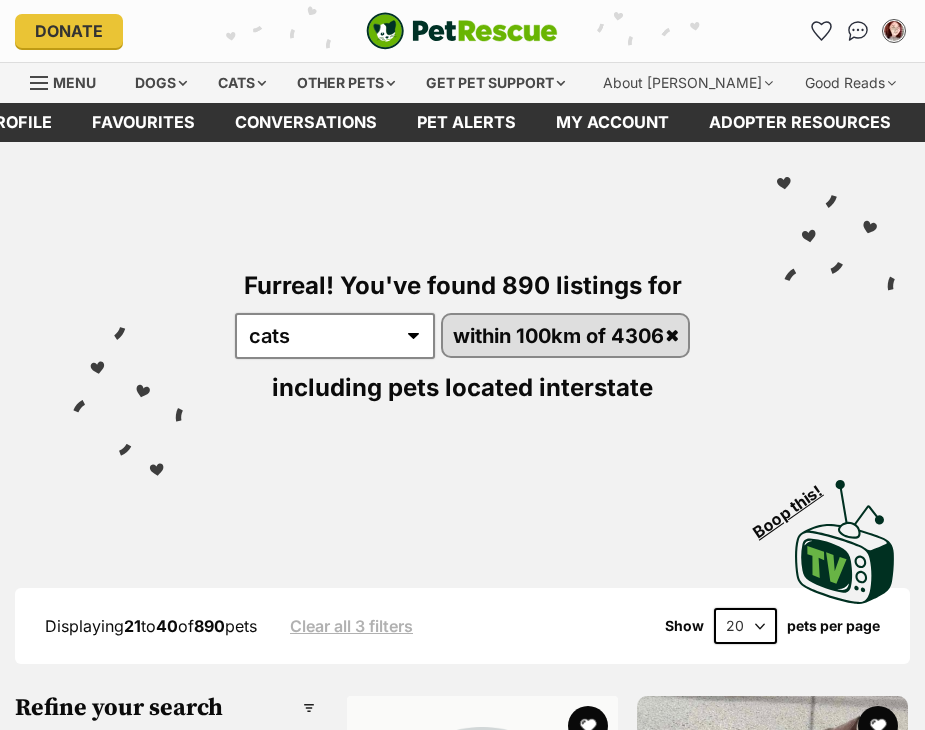 scroll, scrollTop: 600, scrollLeft: 0, axis: vertical 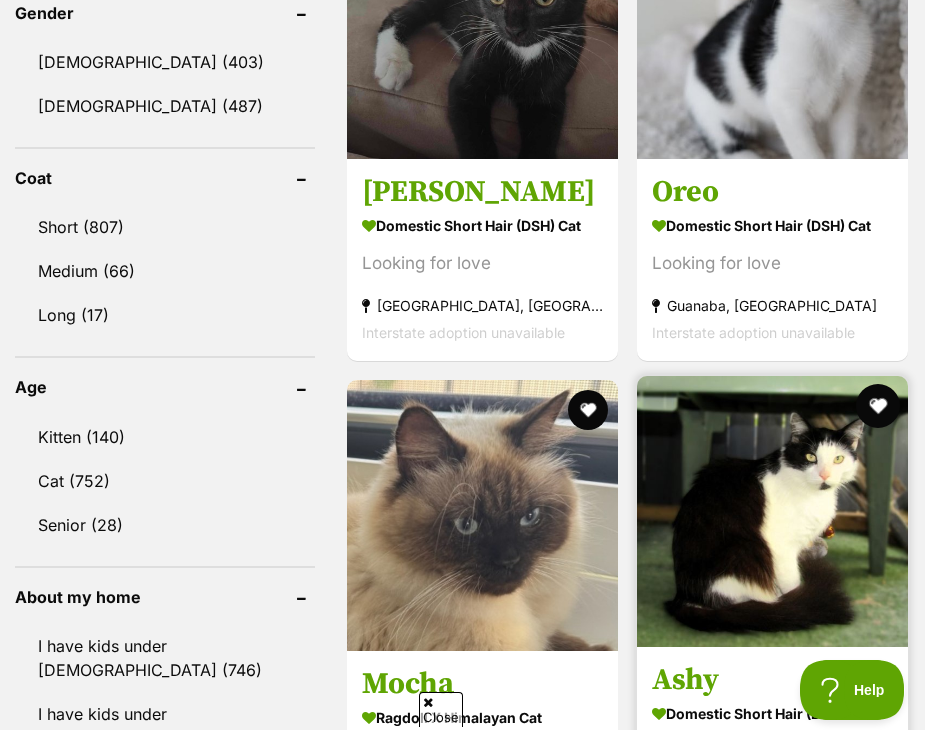 click at bounding box center [878, 406] 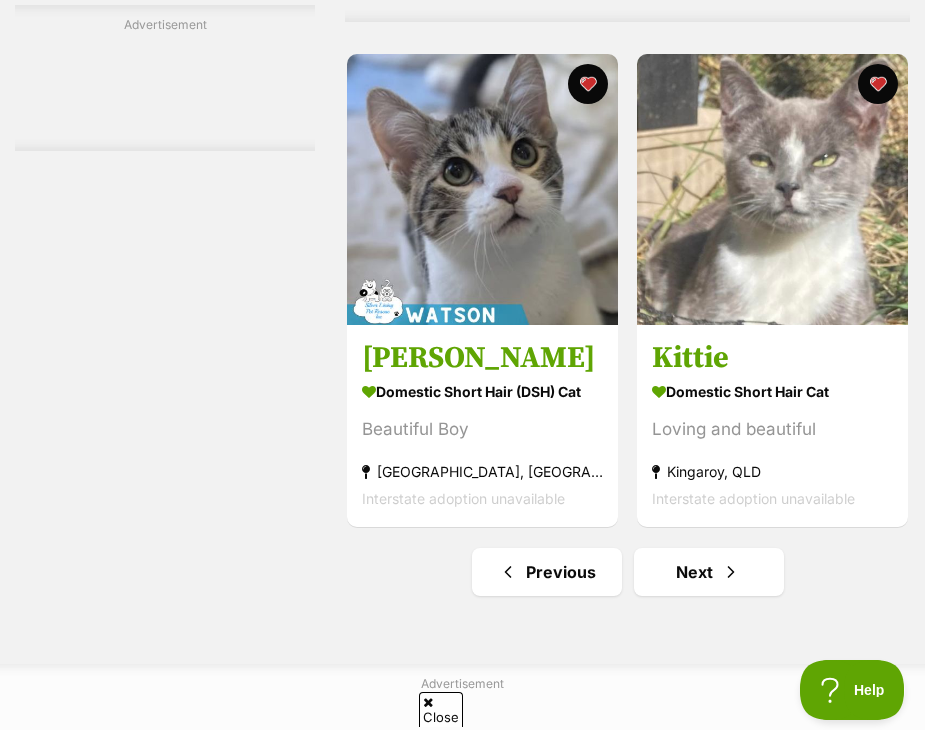 scroll, scrollTop: 5800, scrollLeft: 0, axis: vertical 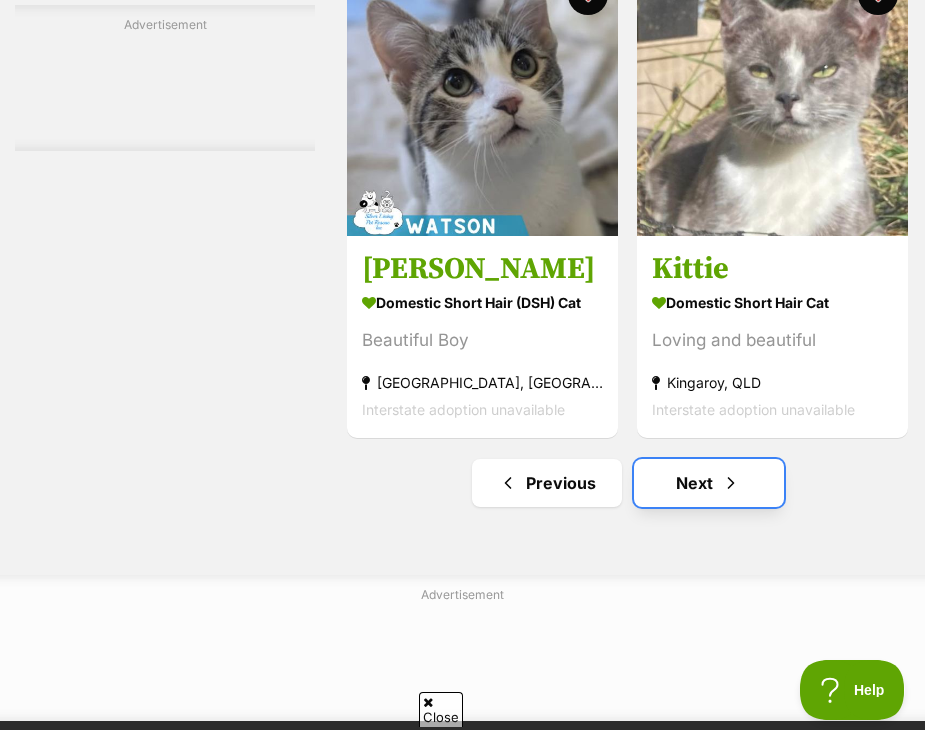click on "Next" at bounding box center (709, 483) 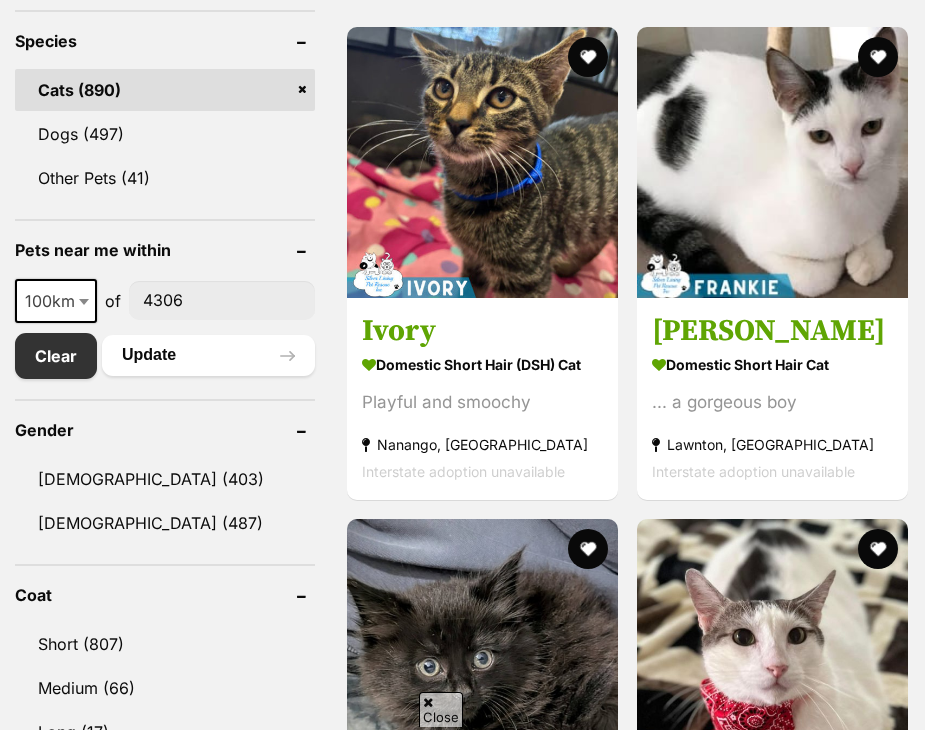 scroll, scrollTop: 0, scrollLeft: 0, axis: both 